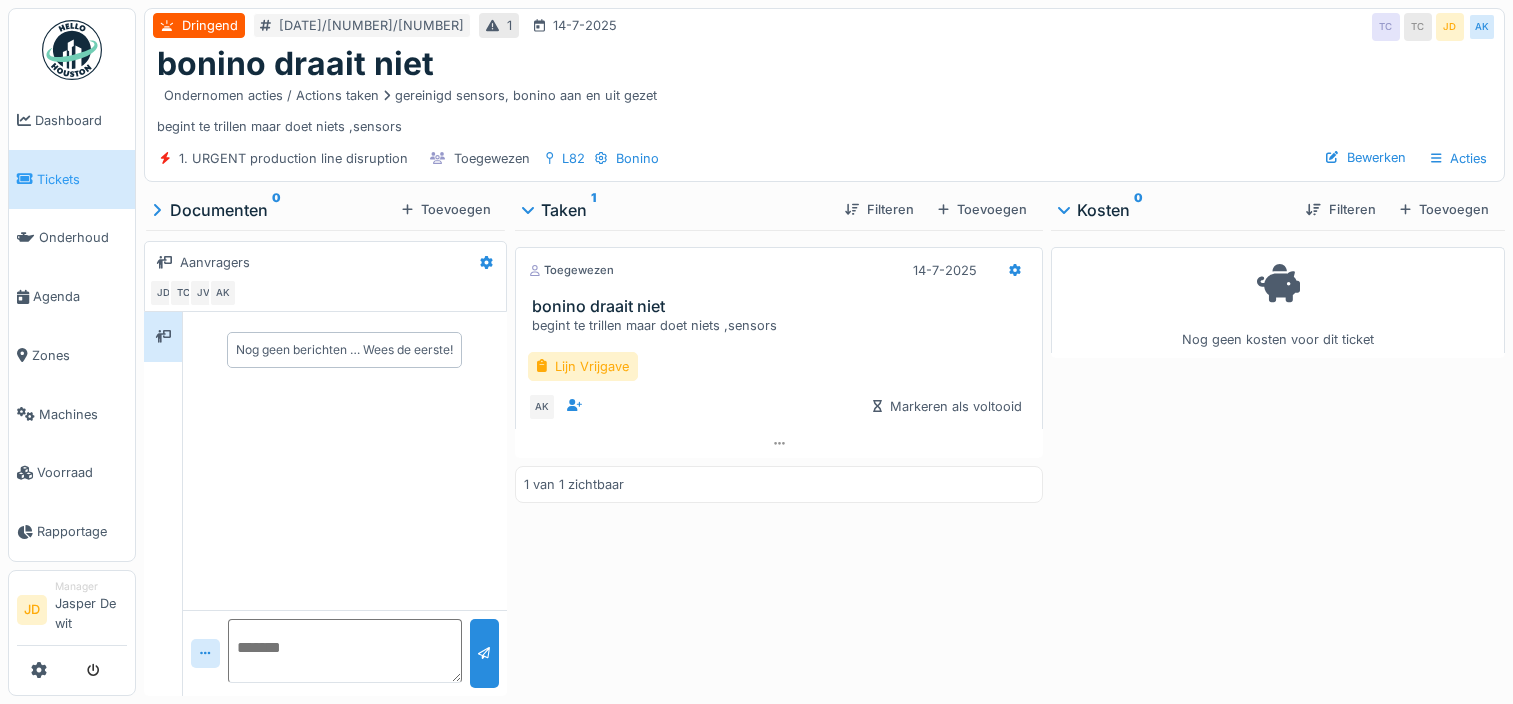 scroll, scrollTop: 0, scrollLeft: 0, axis: both 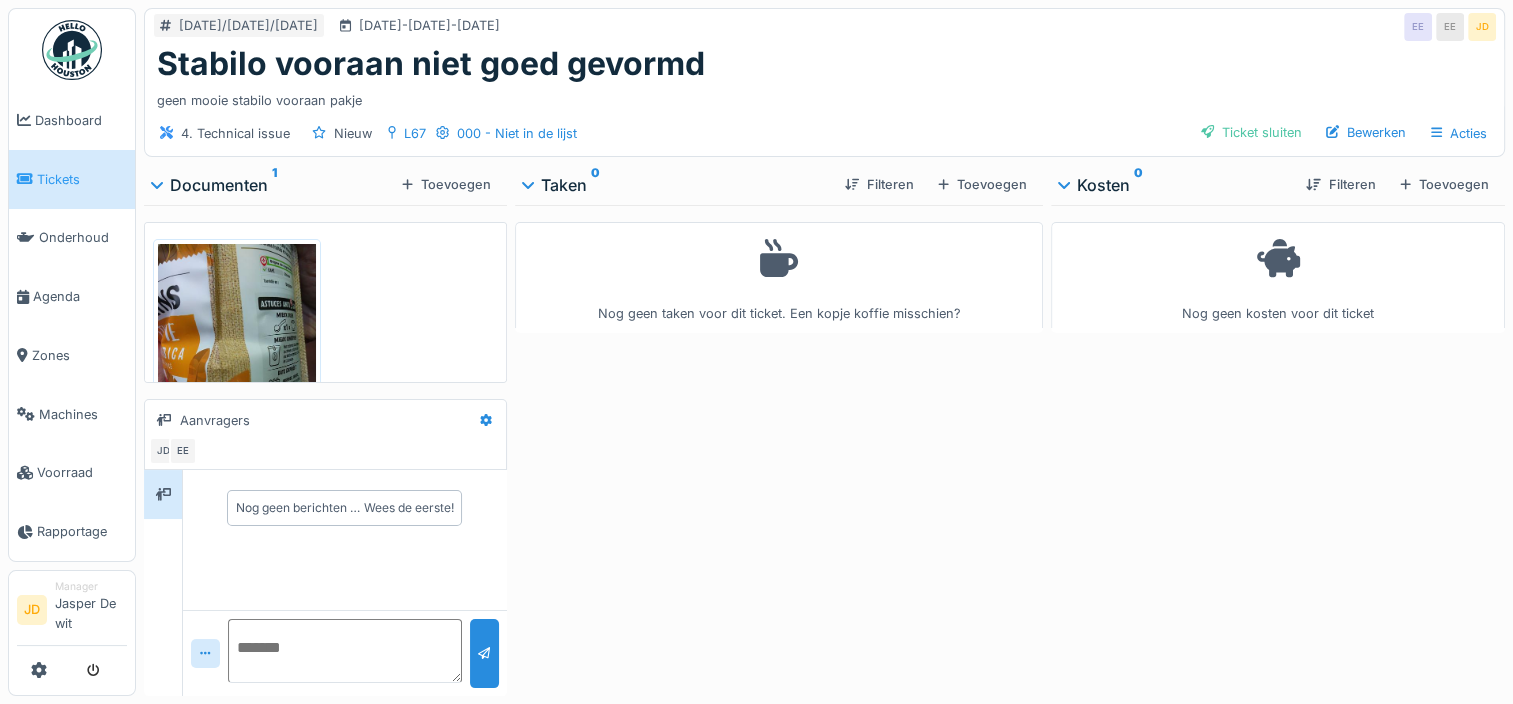 click on "17524897426796220494815330468873.jpg" at bounding box center (325, 302) 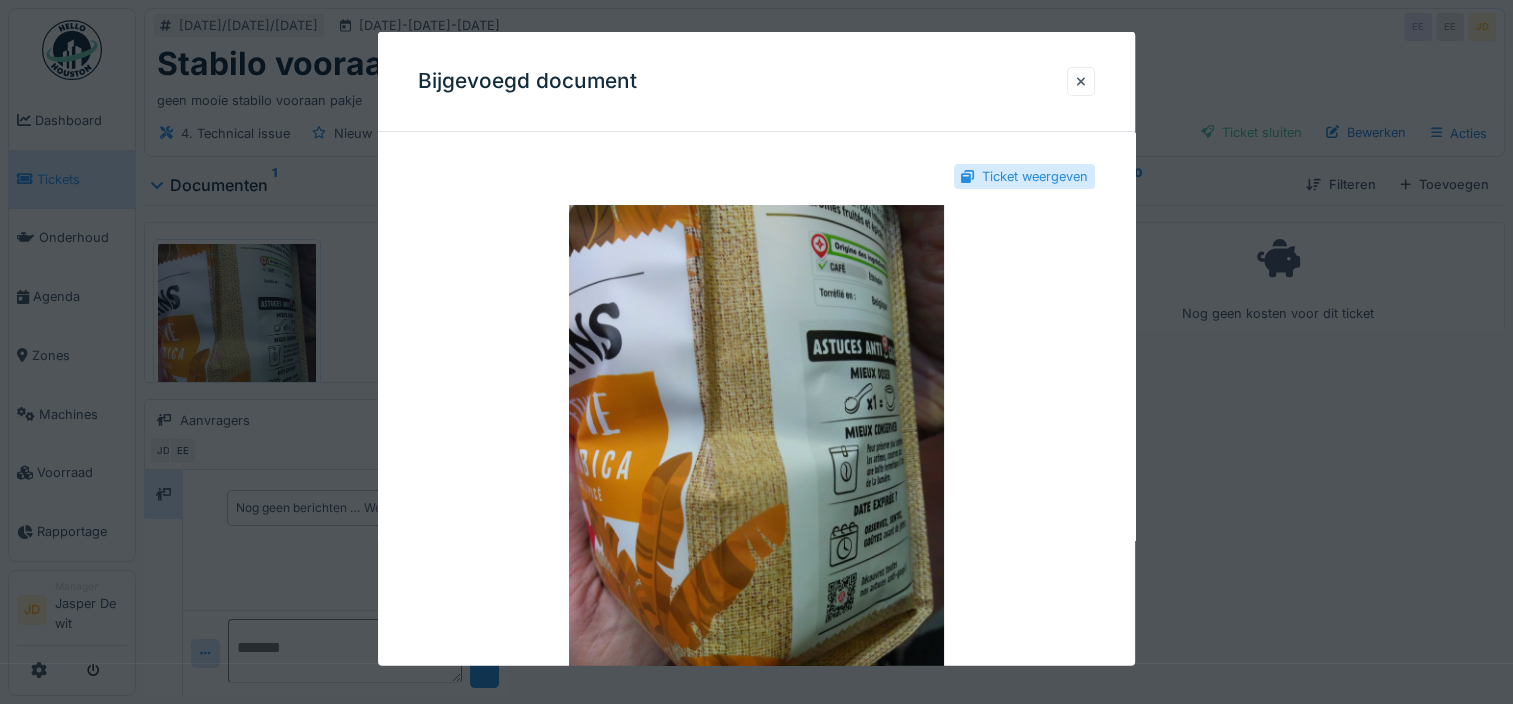 scroll, scrollTop: 15, scrollLeft: 0, axis: vertical 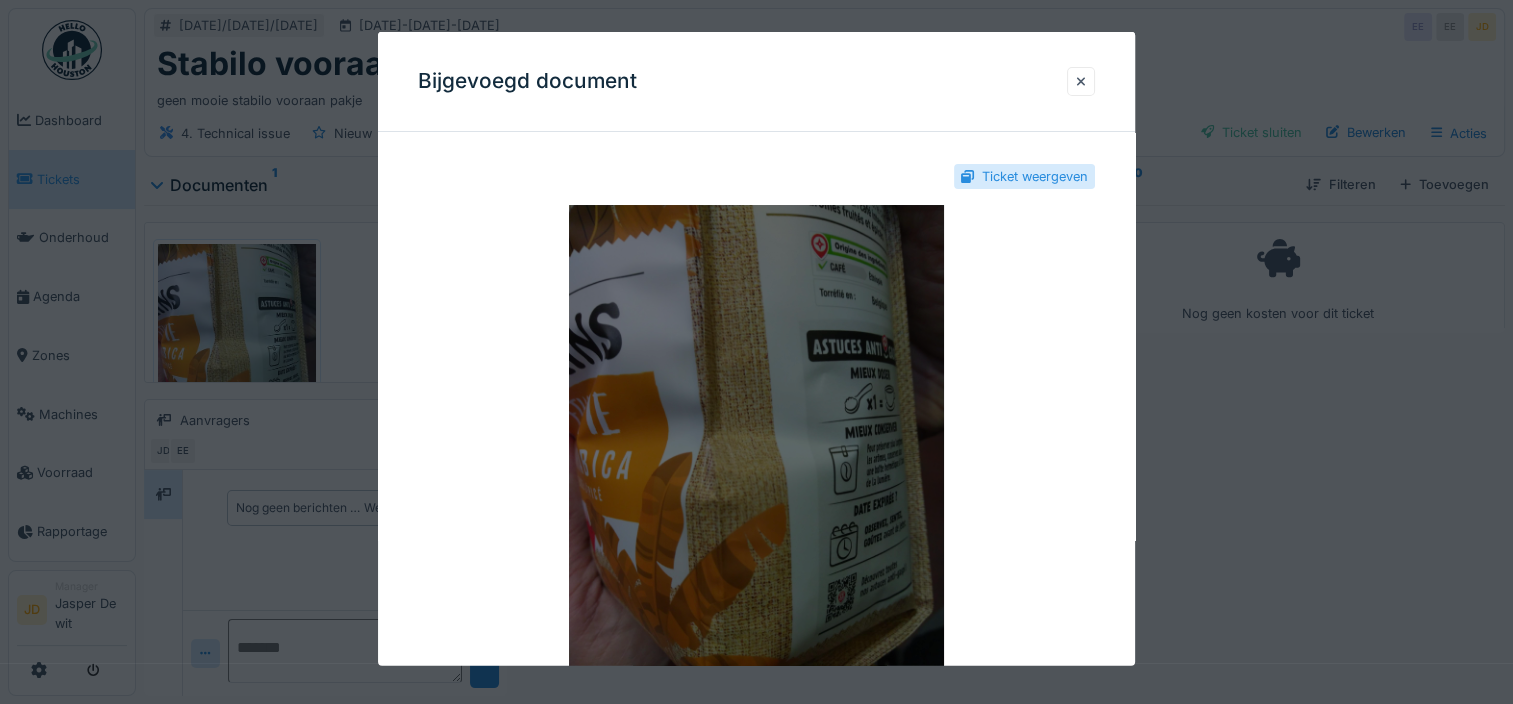 click at bounding box center (756, 455) 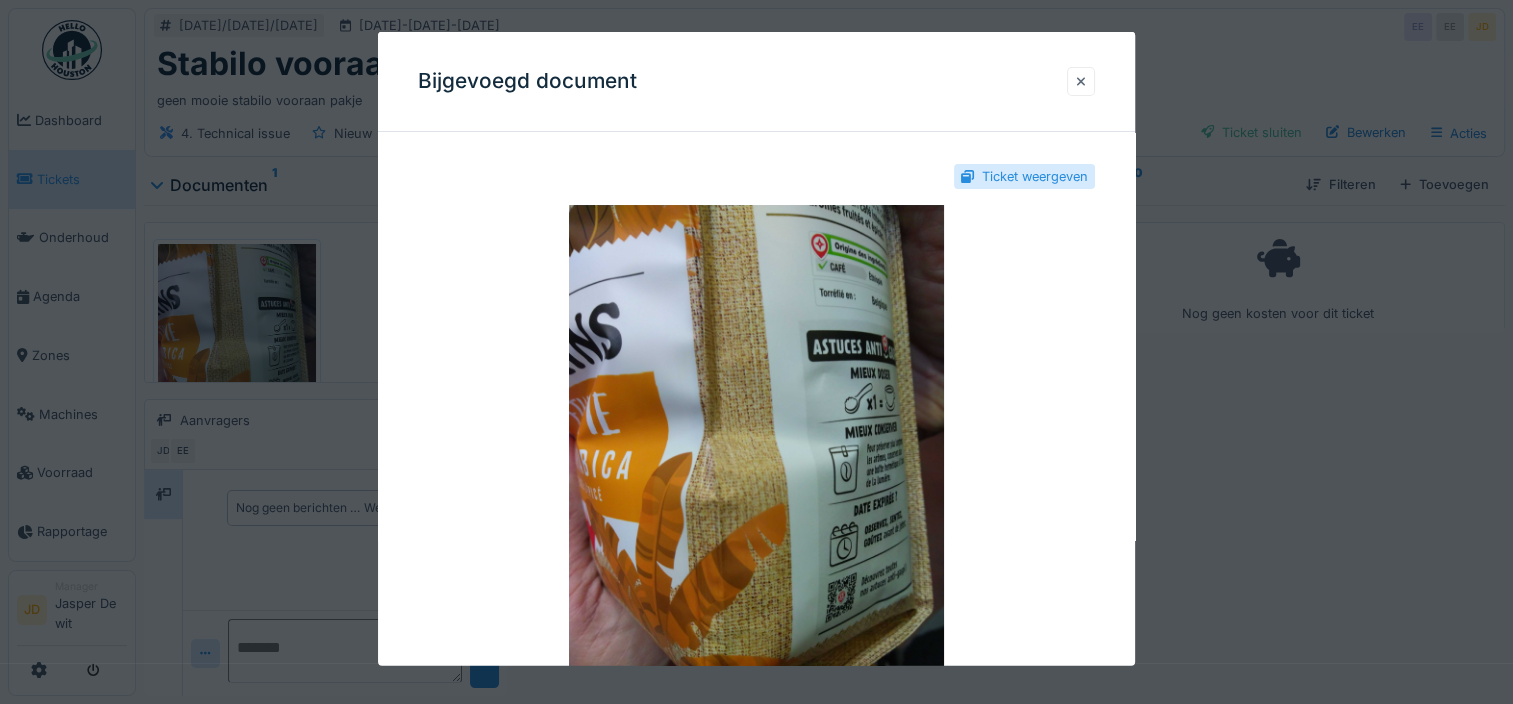 click at bounding box center [1081, 81] 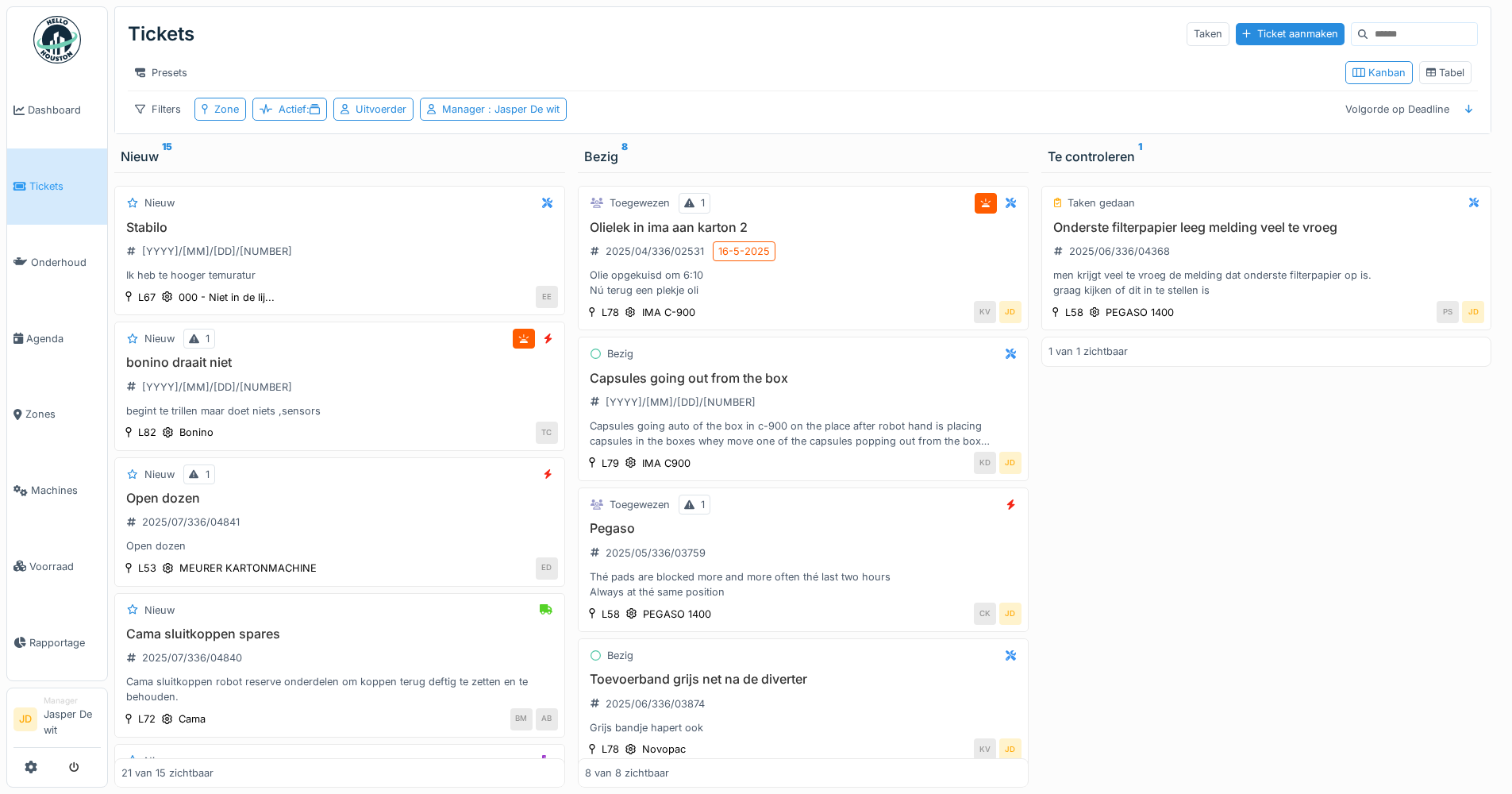 scroll, scrollTop: 0, scrollLeft: 0, axis: both 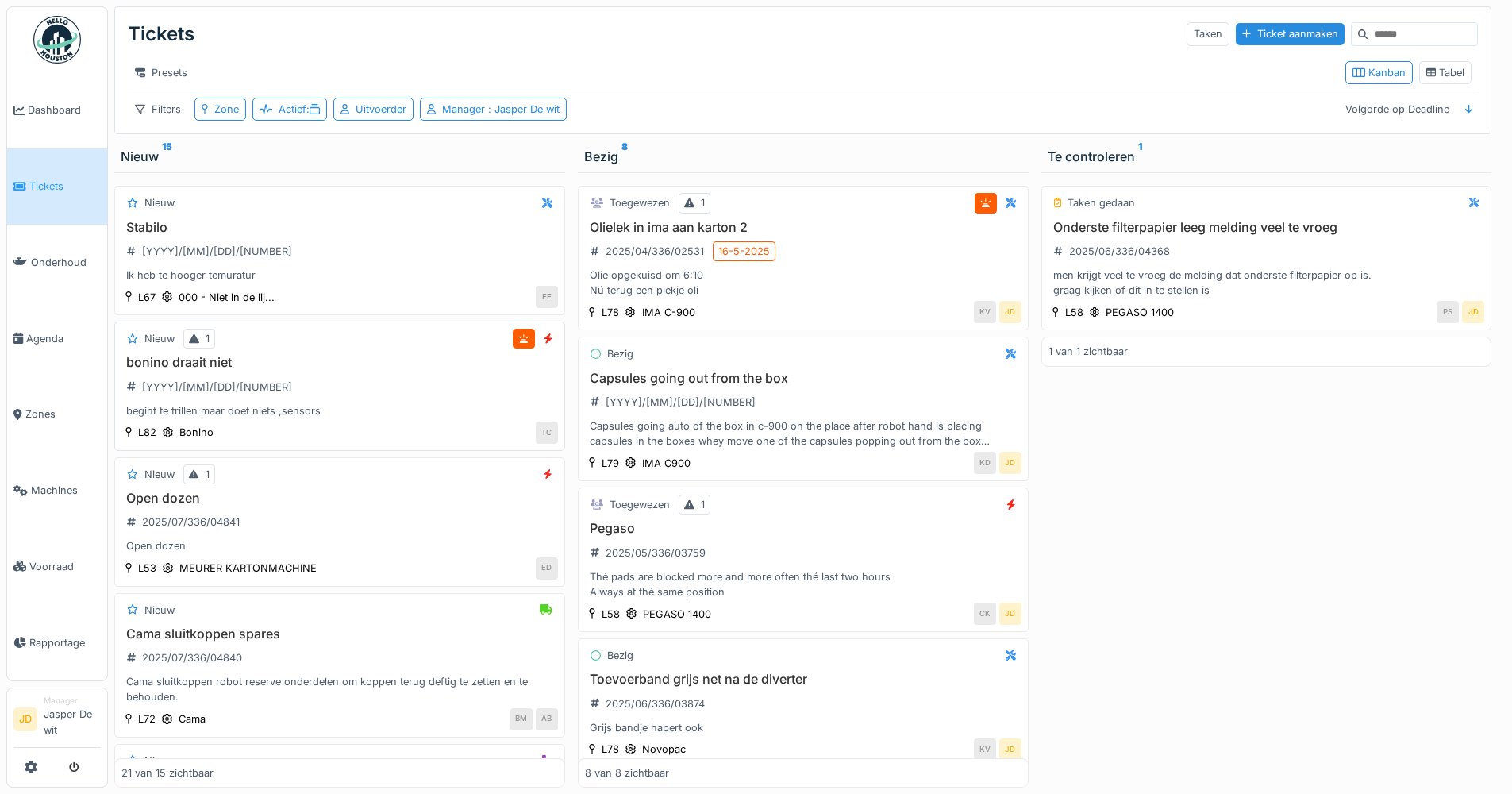 click on "bonino draait niet [YYYY]/[MM]/[DD]/[NUMBER] begint te trillen maar doet niets ,sensors" at bounding box center [340, 387] 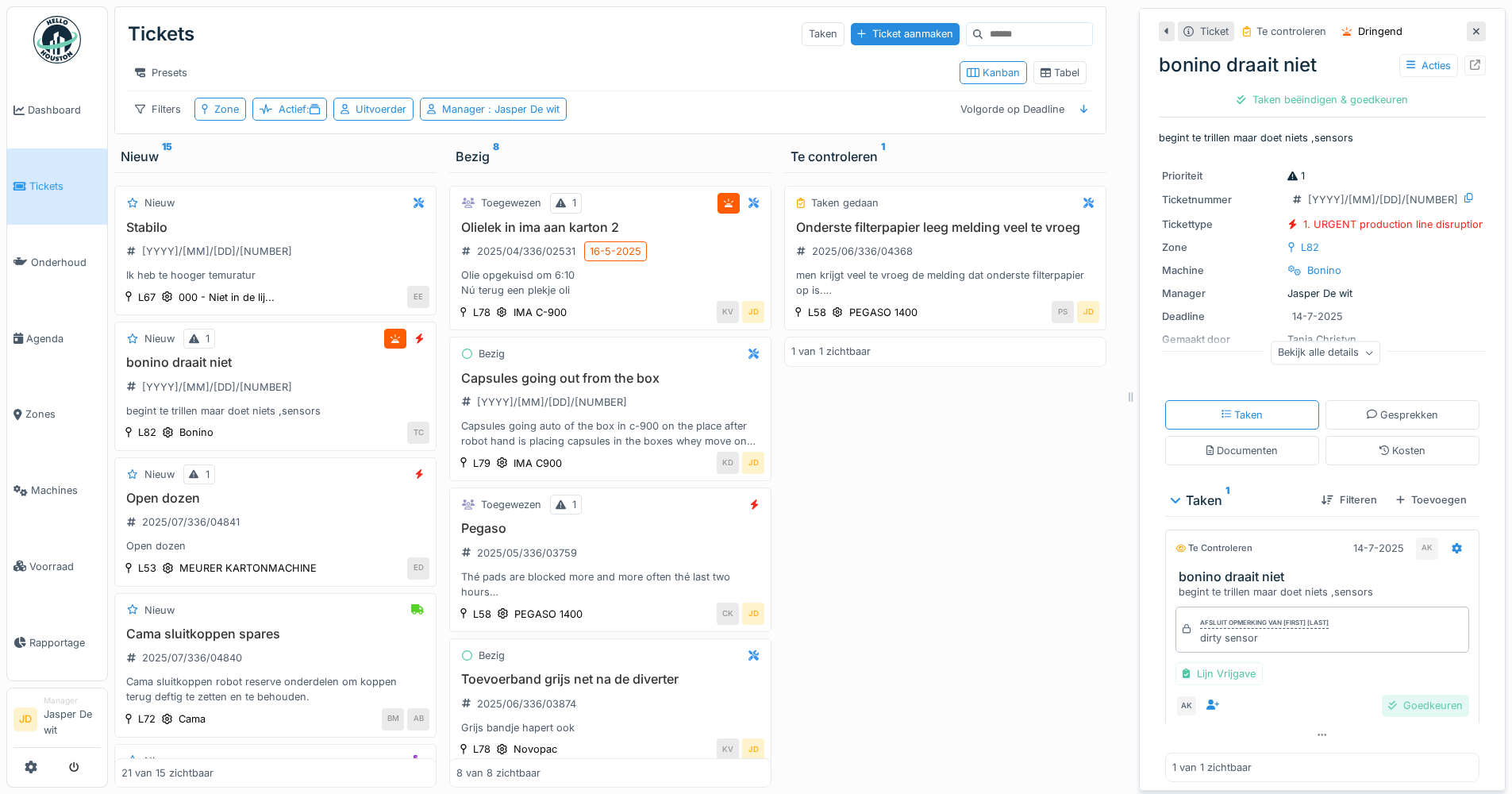 click on "Goedkeuren" at bounding box center (1425, 705) 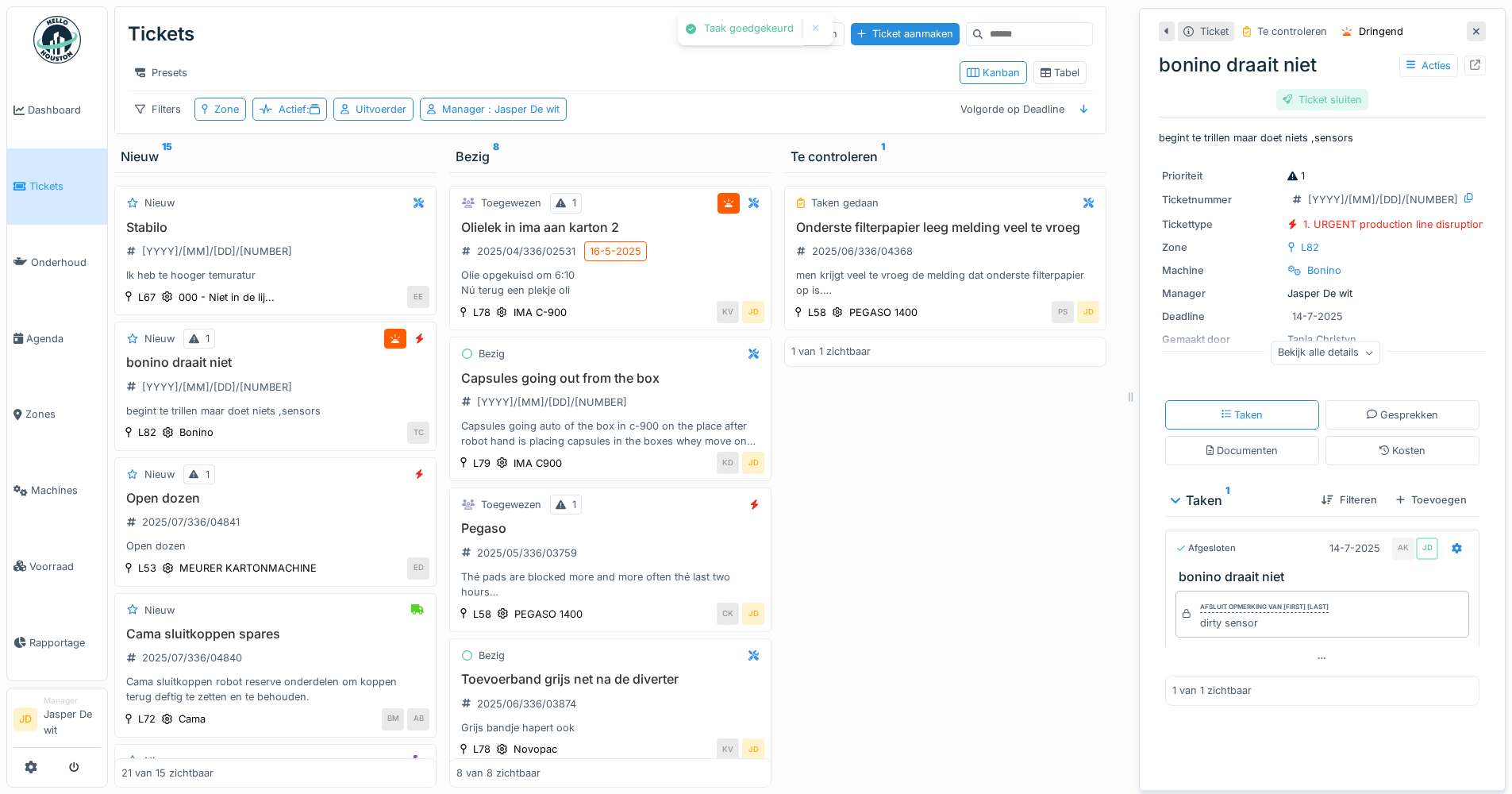 click on "Ticket sluiten" at bounding box center (1322, 99) 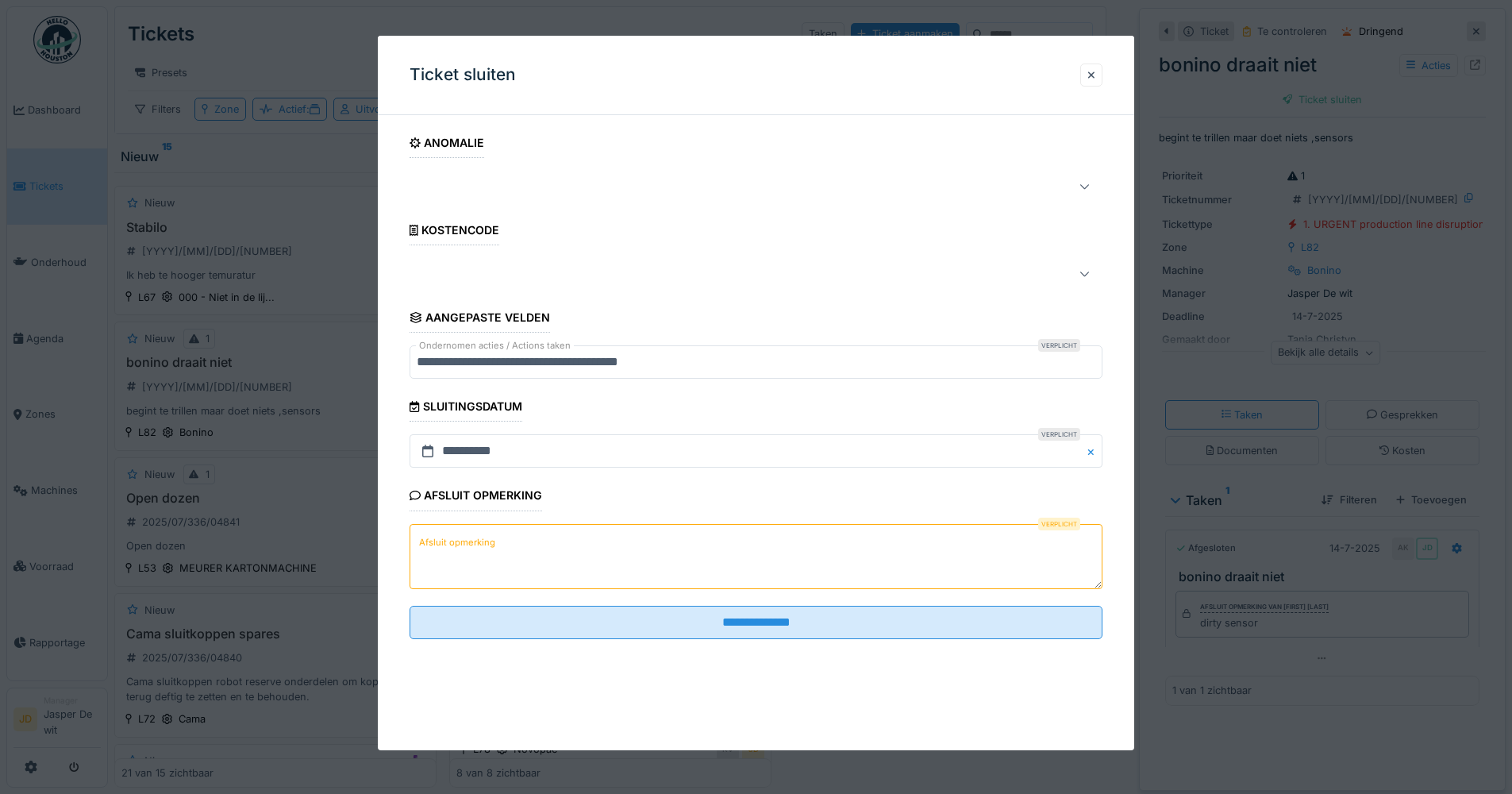 click on "Afsluit opmerking Verplicht Afsluit opmerking" at bounding box center (756, 536) 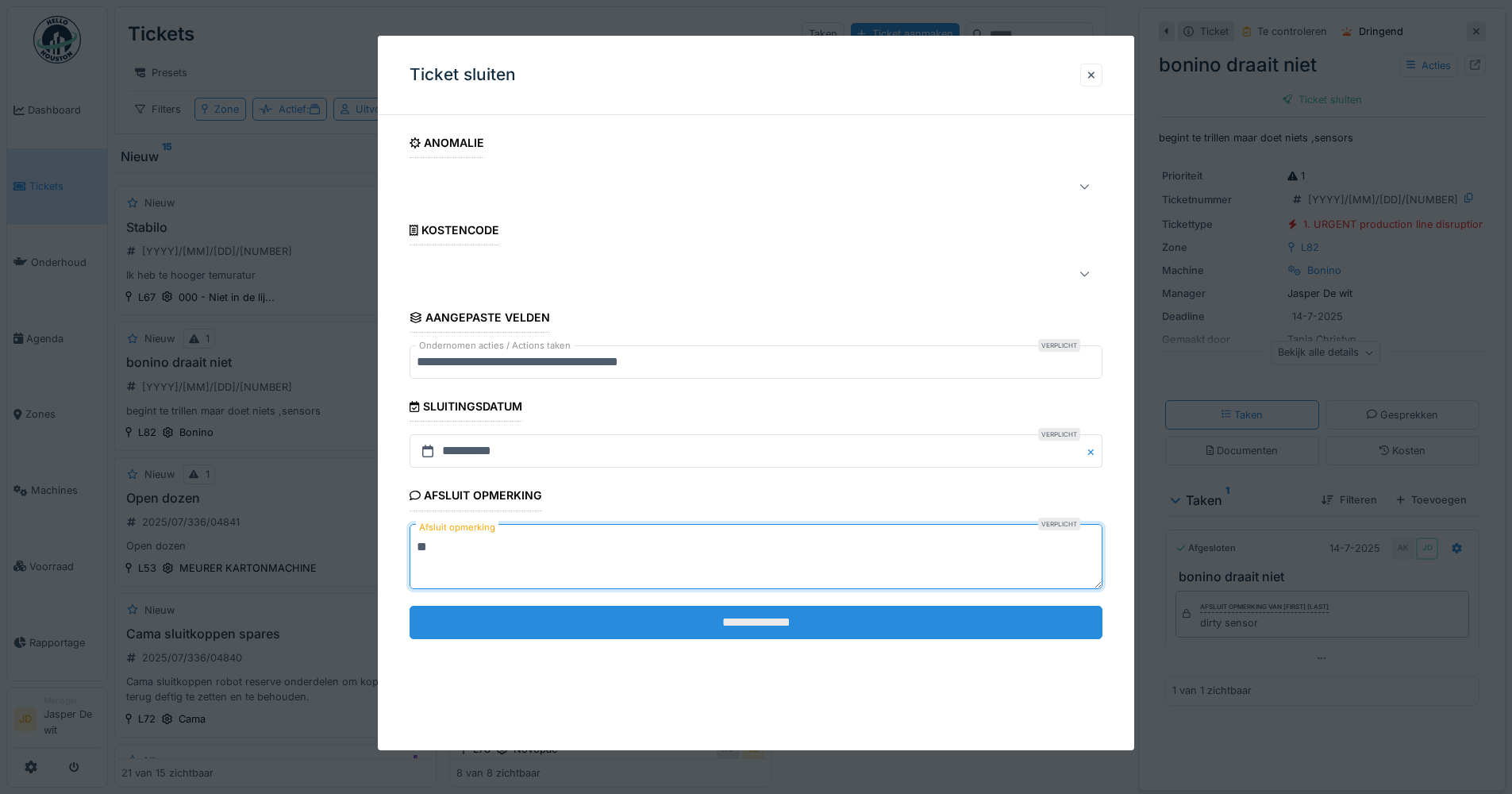 type on "**" 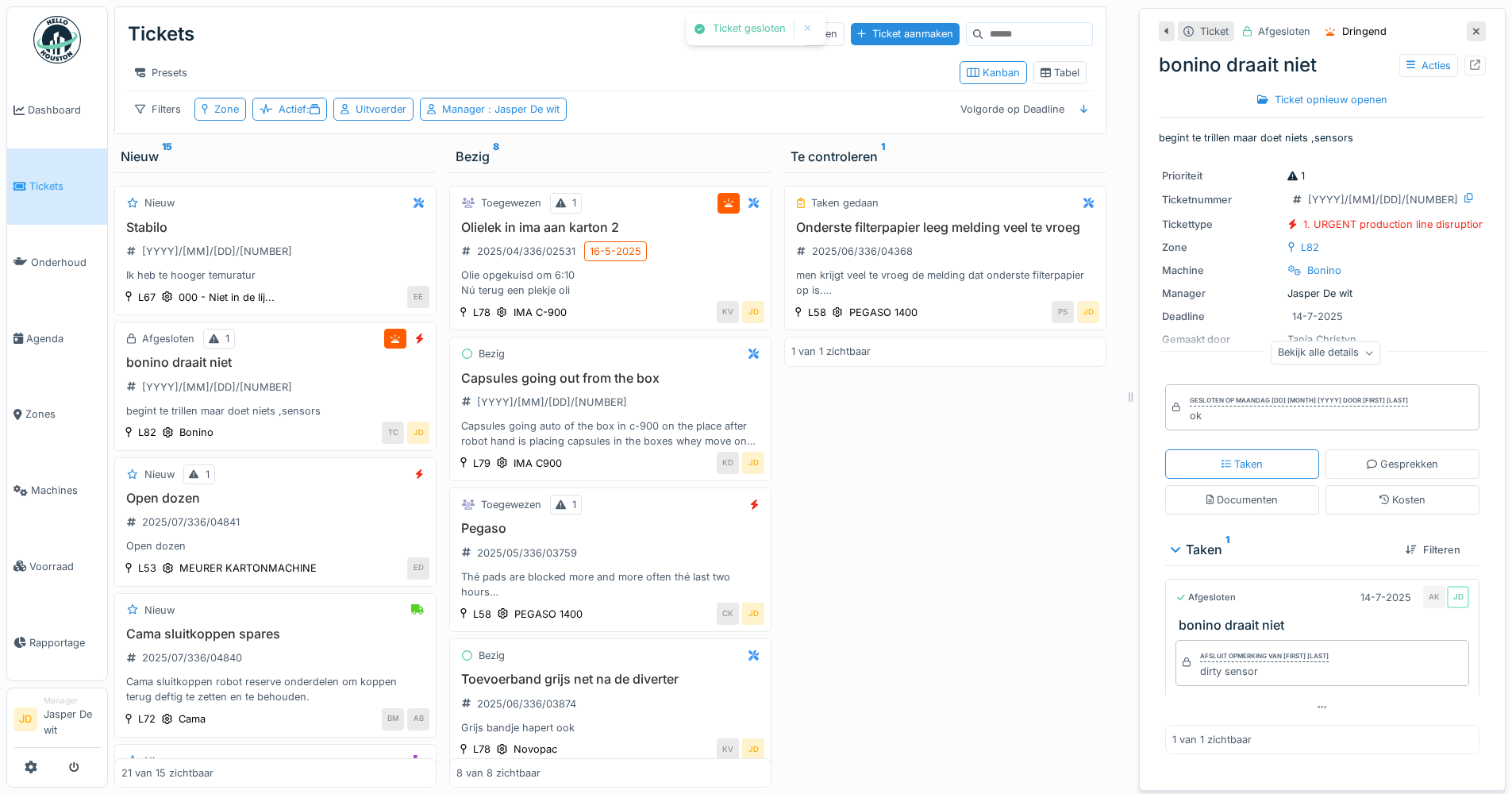 click 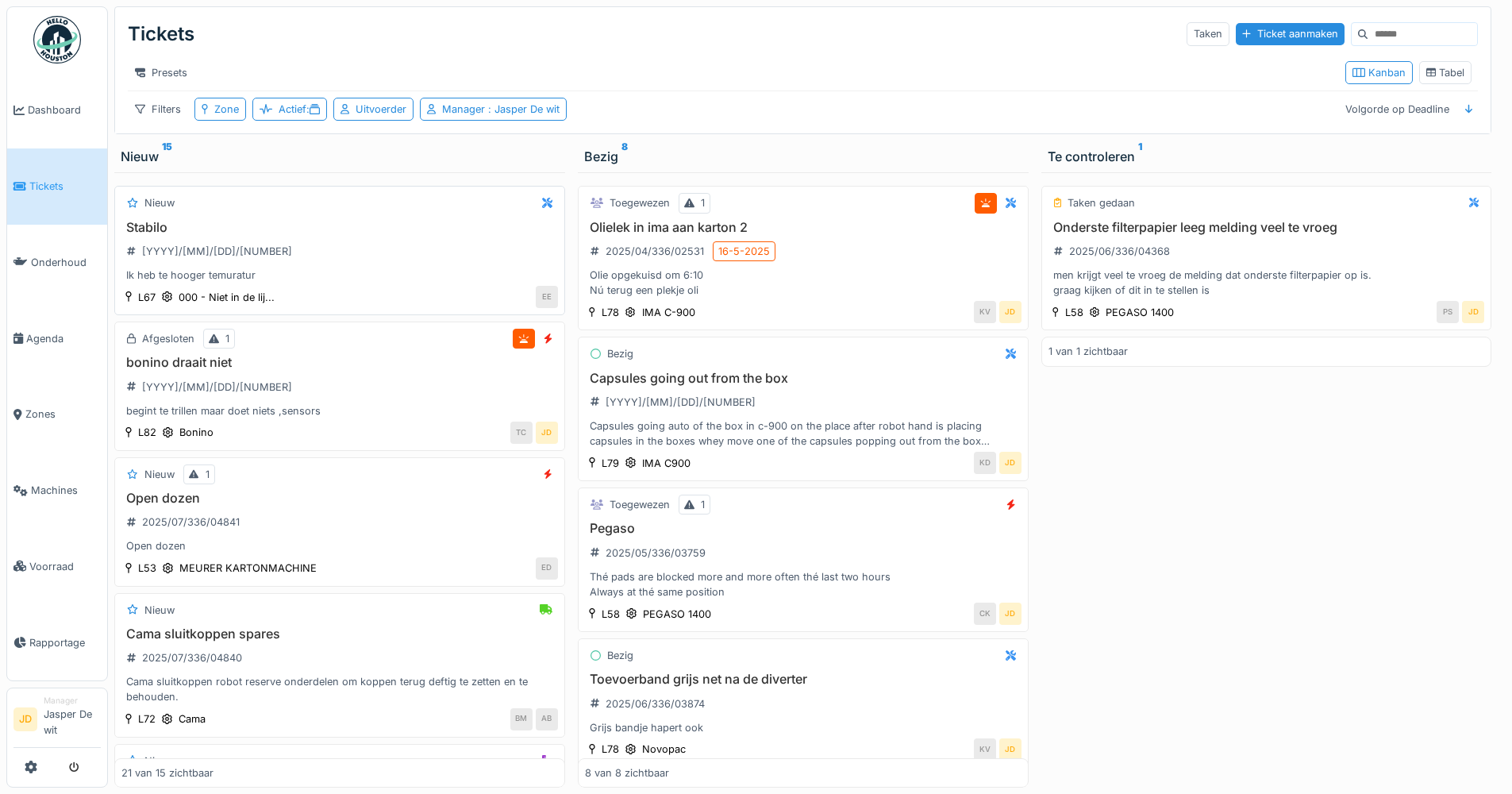 click on "Ik heb te hooger temuratur" at bounding box center (340, 275) 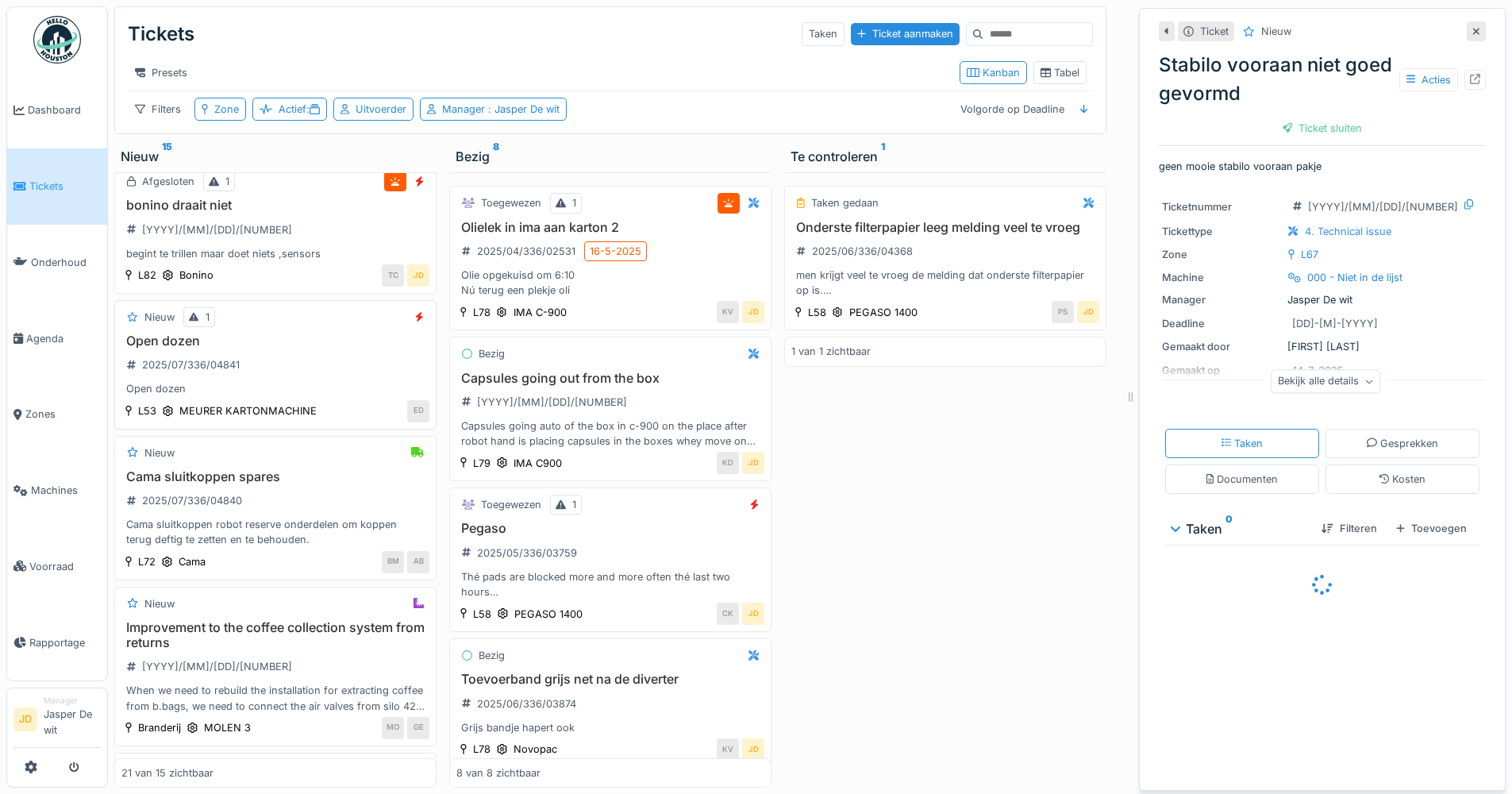scroll, scrollTop: 159, scrollLeft: 0, axis: vertical 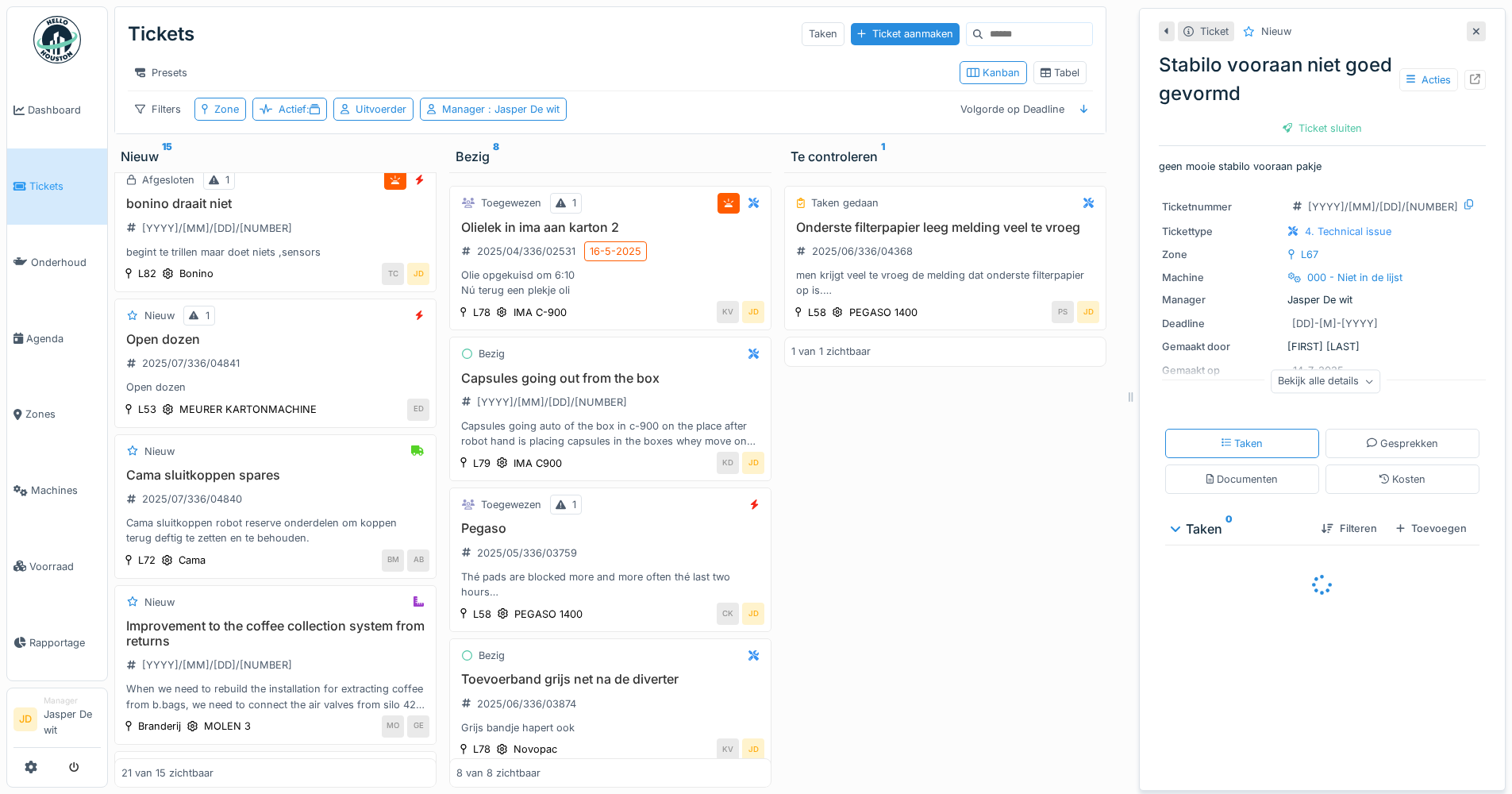 click on "Bekijk alle details" at bounding box center (1325, 381) 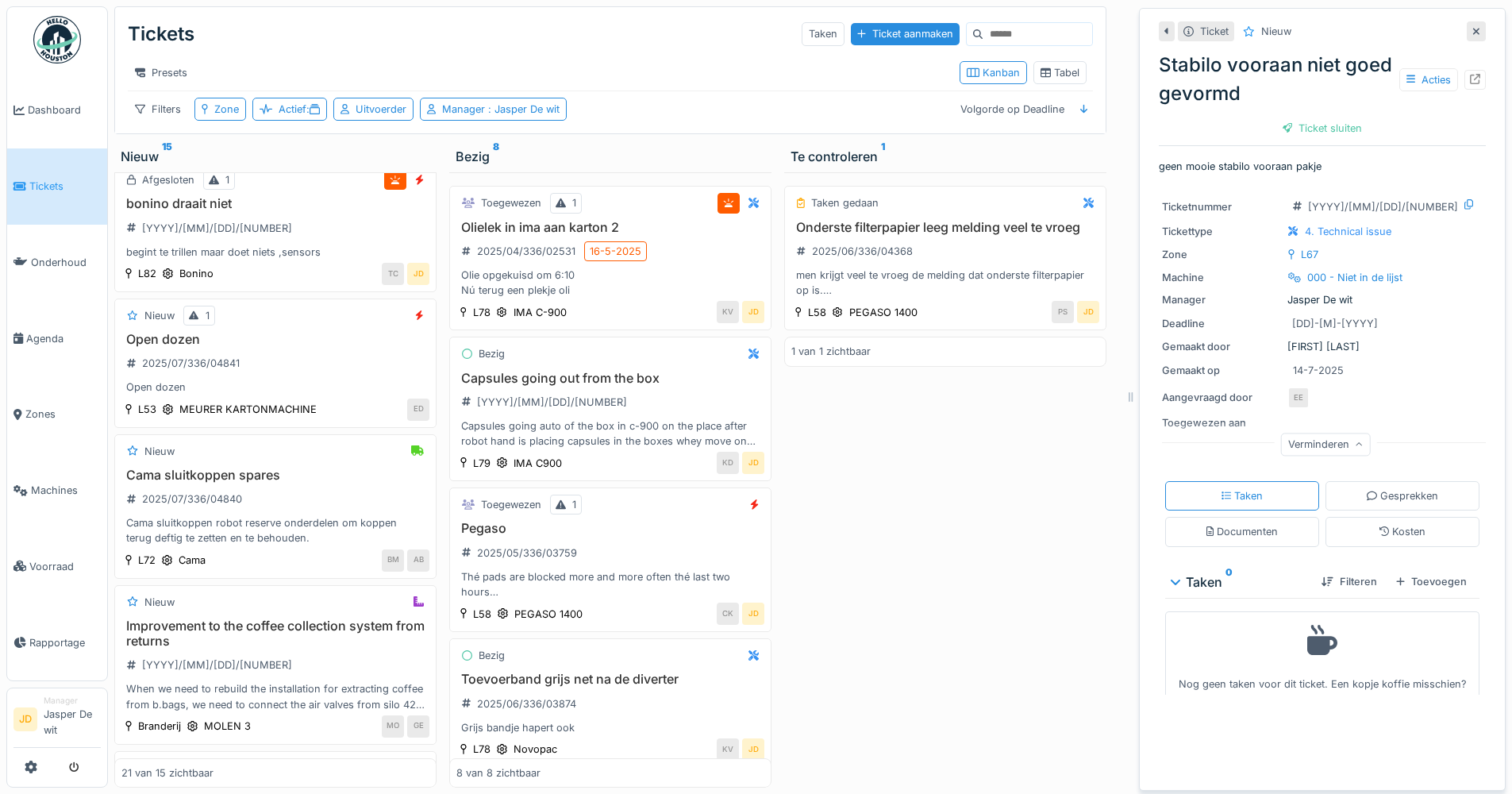 click at bounding box center (1476, 31) 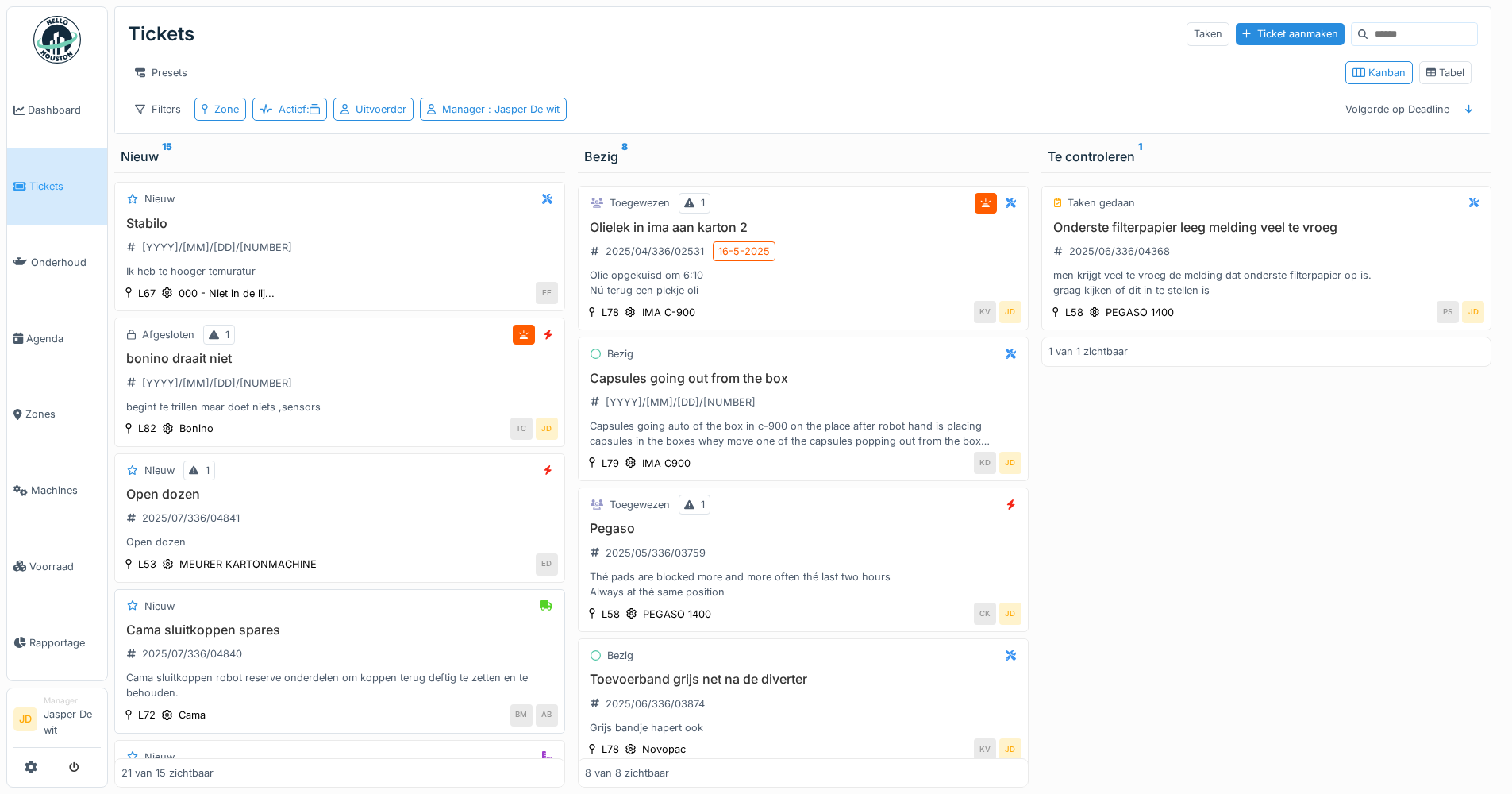 scroll, scrollTop: 0, scrollLeft: 0, axis: both 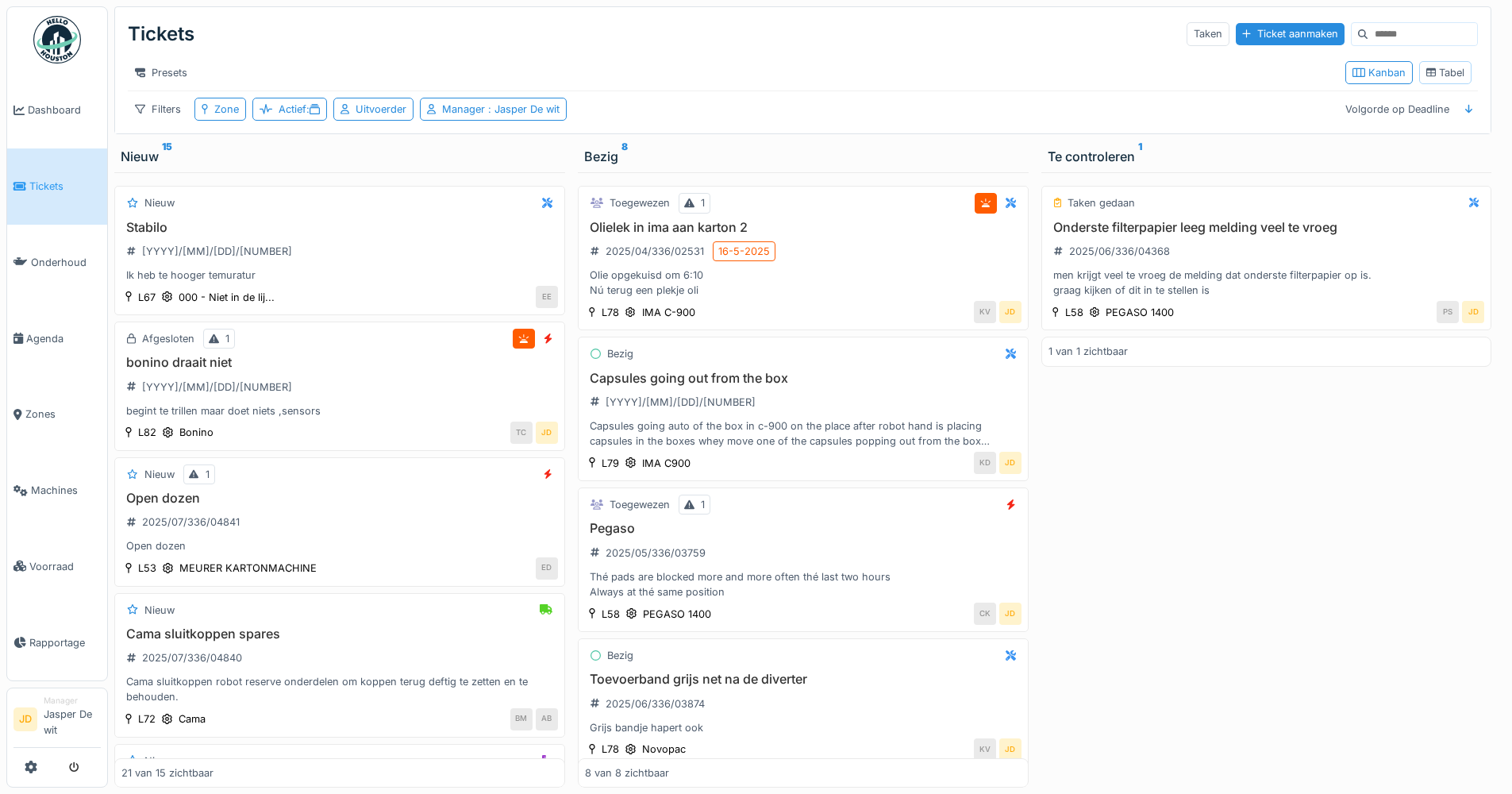 click on "Tabel" at bounding box center [1445, 72] 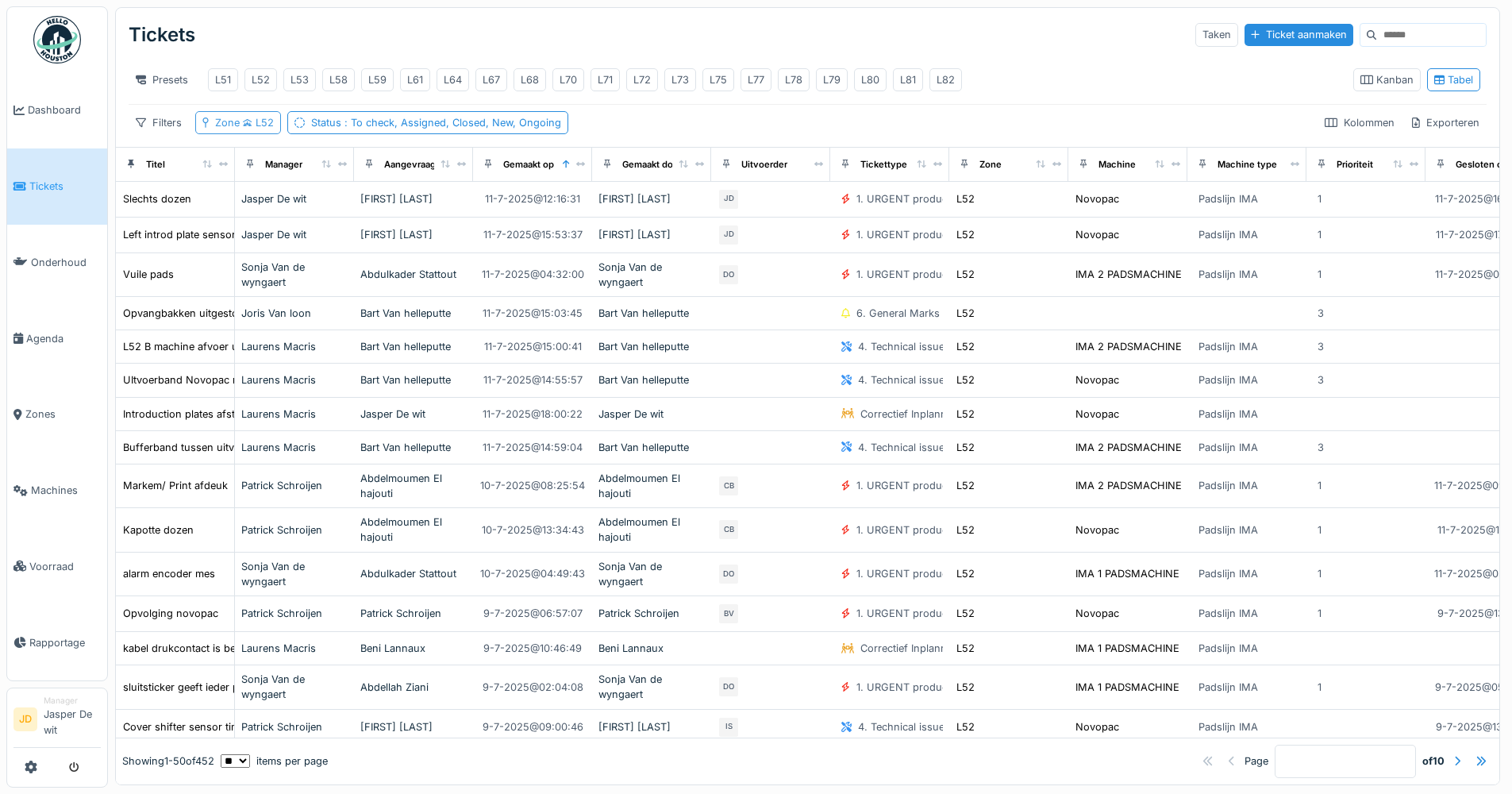 click on "L52" at bounding box center [256, 122] 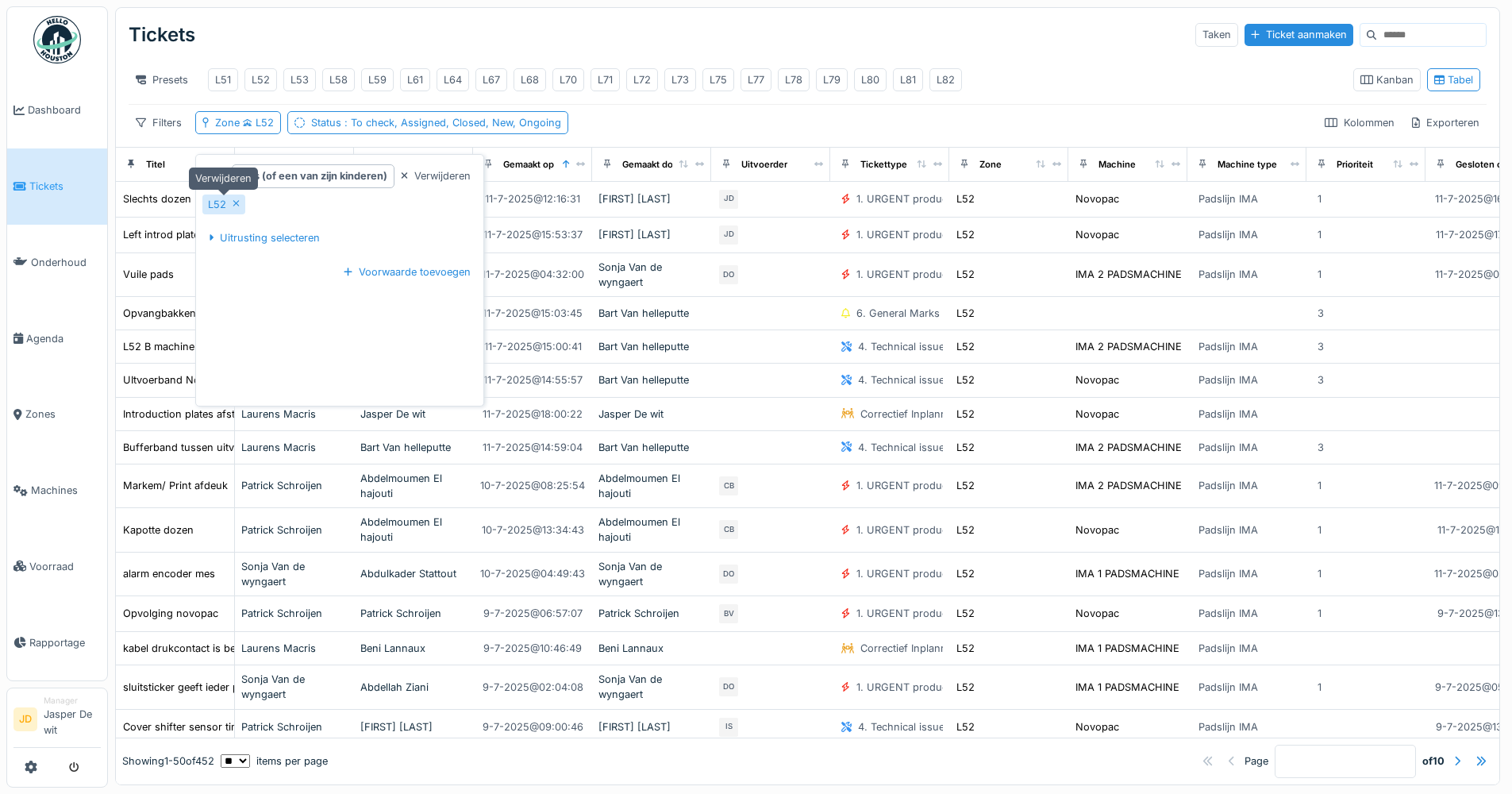 click 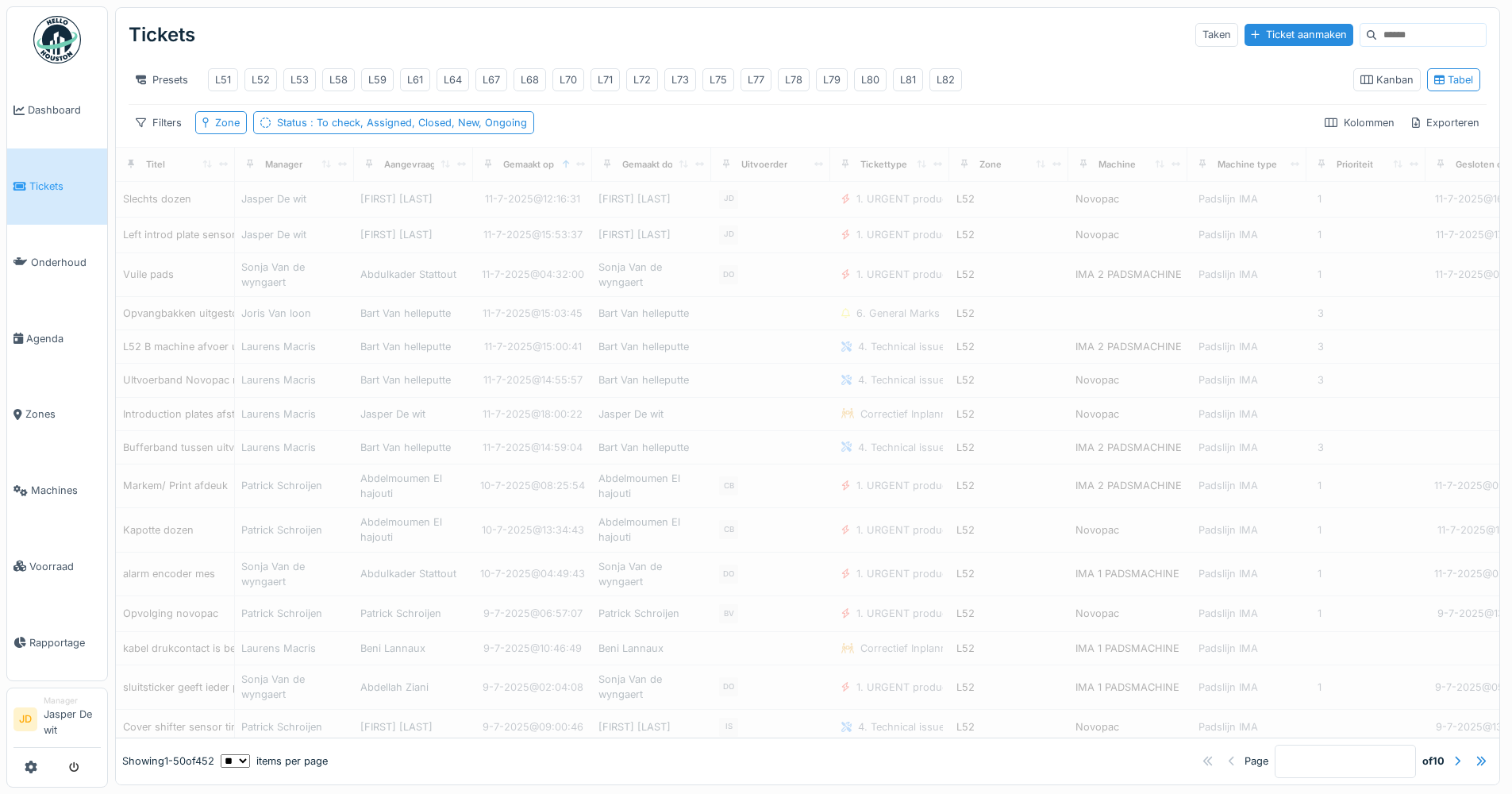 click on "Filters Zone Status   :   To check, Assigned, Closed, New, Ongoing Kolommen Exporteren" at bounding box center [807, 122] 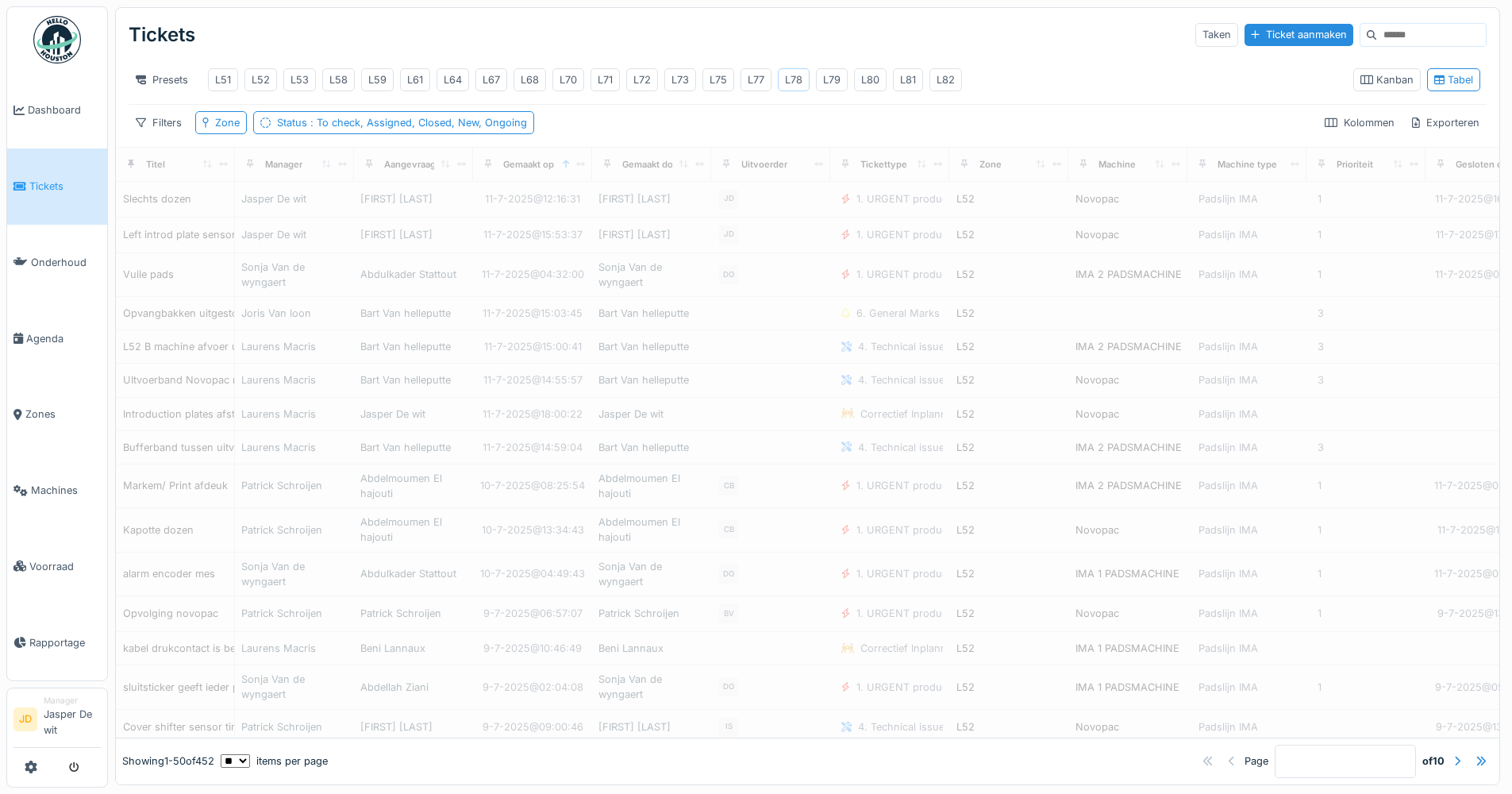 click on "L78" at bounding box center [794, 79] 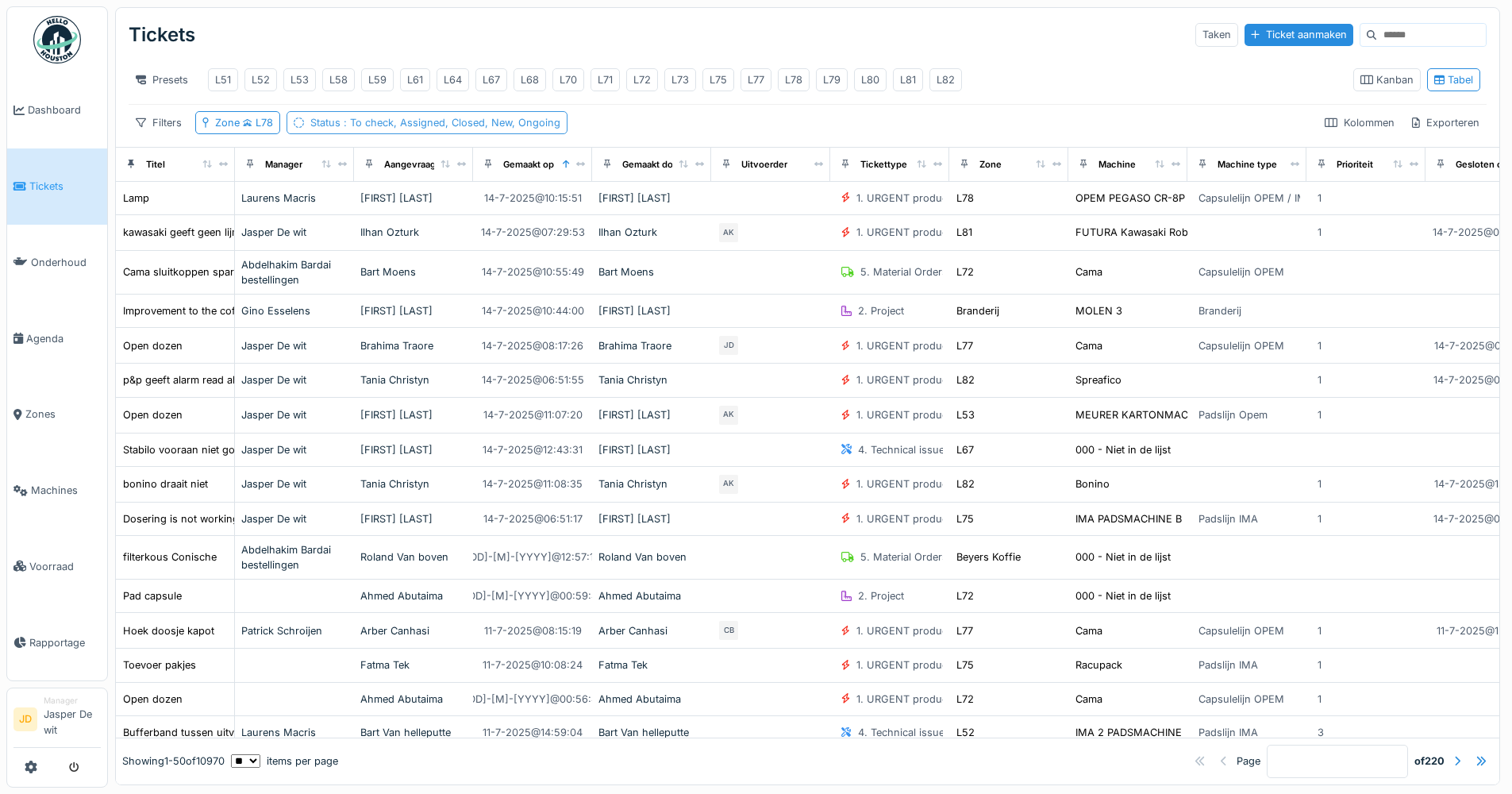 click on ":   To check, Assigned, Closed, New, Ongoing" at bounding box center (450, 122) 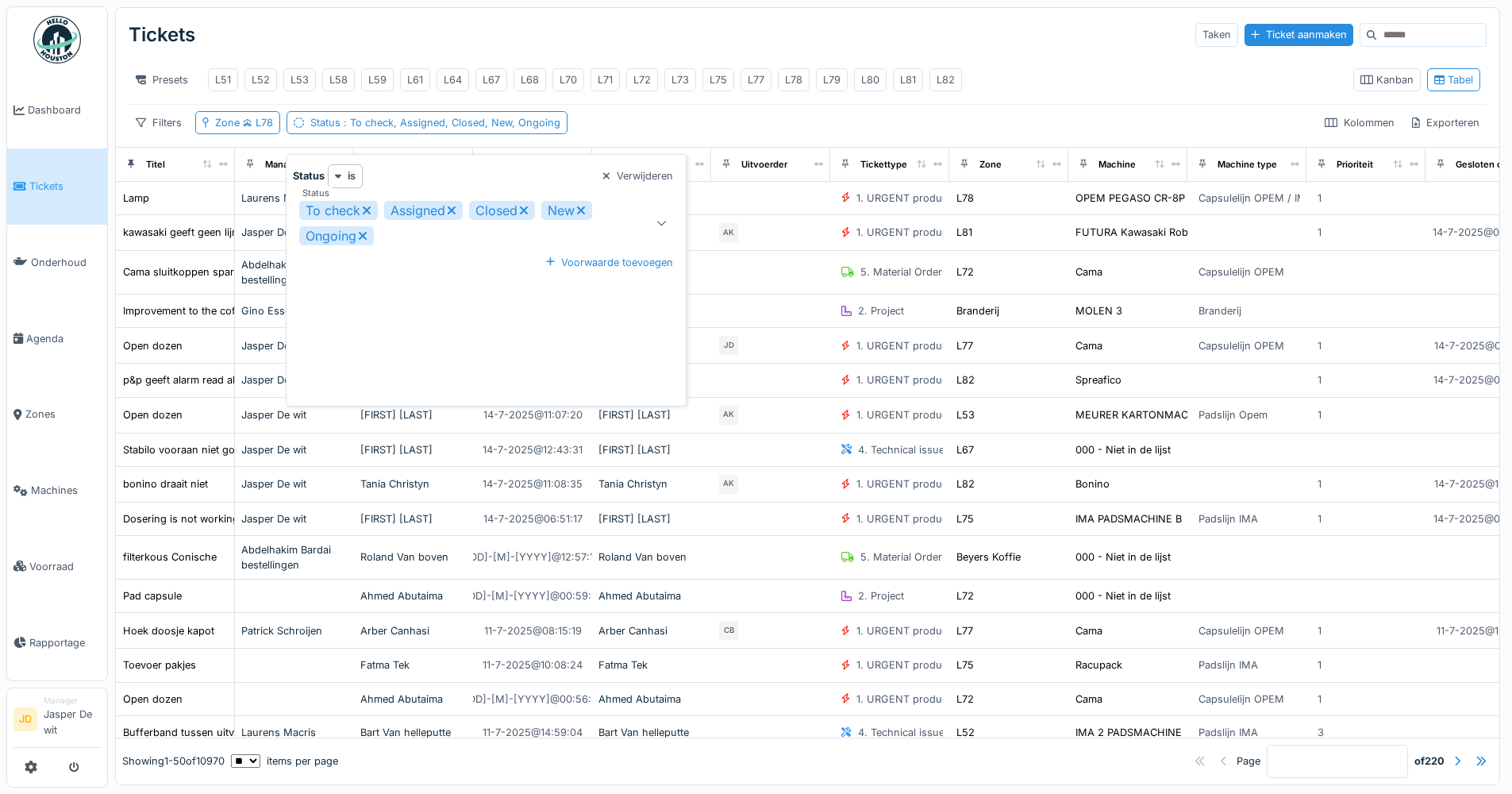 click on "To check   Assigned   Closed   New   Ongoing" at bounding box center [467, 223] 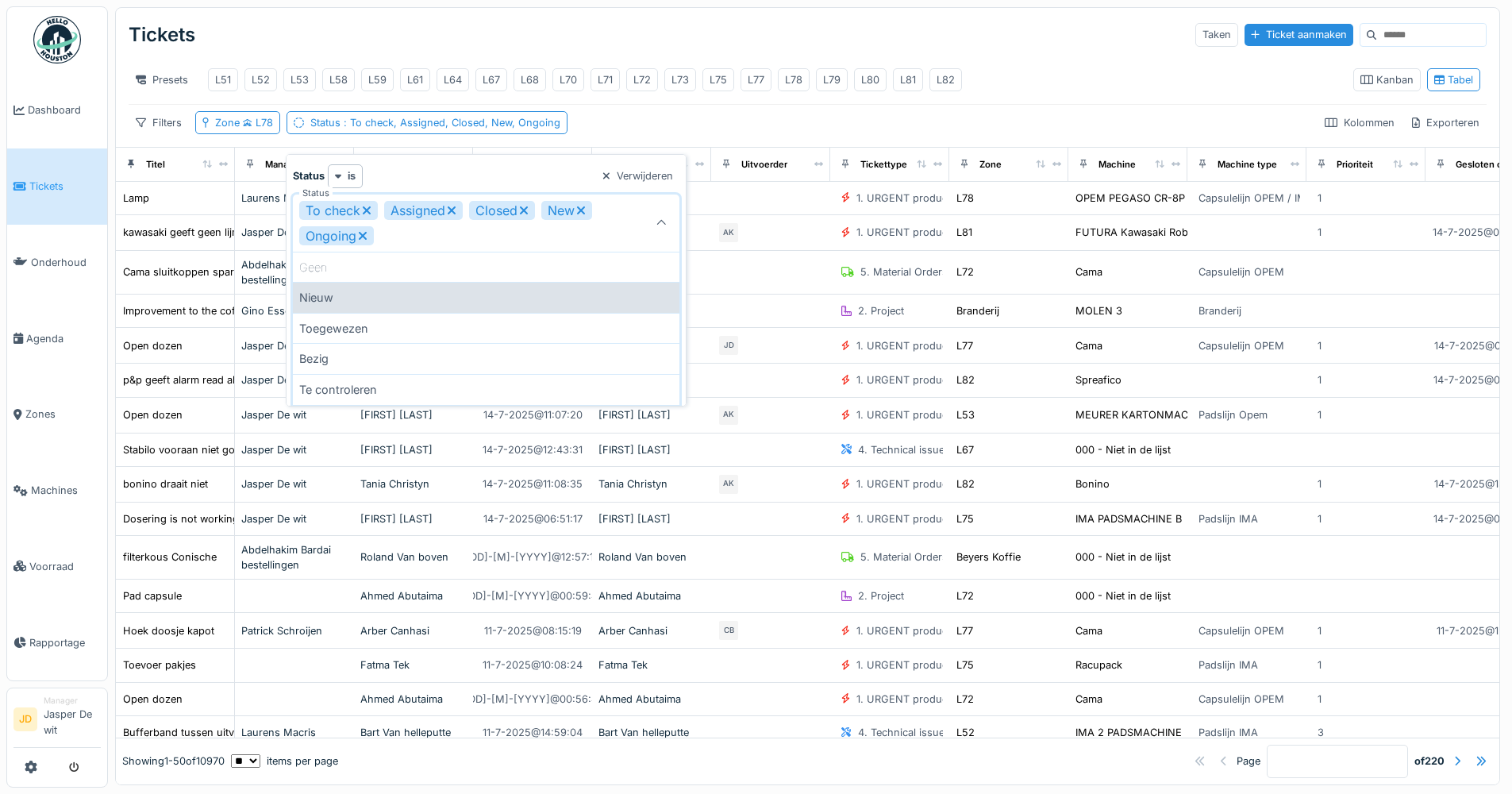 click on "Nieuw" at bounding box center [486, 297] 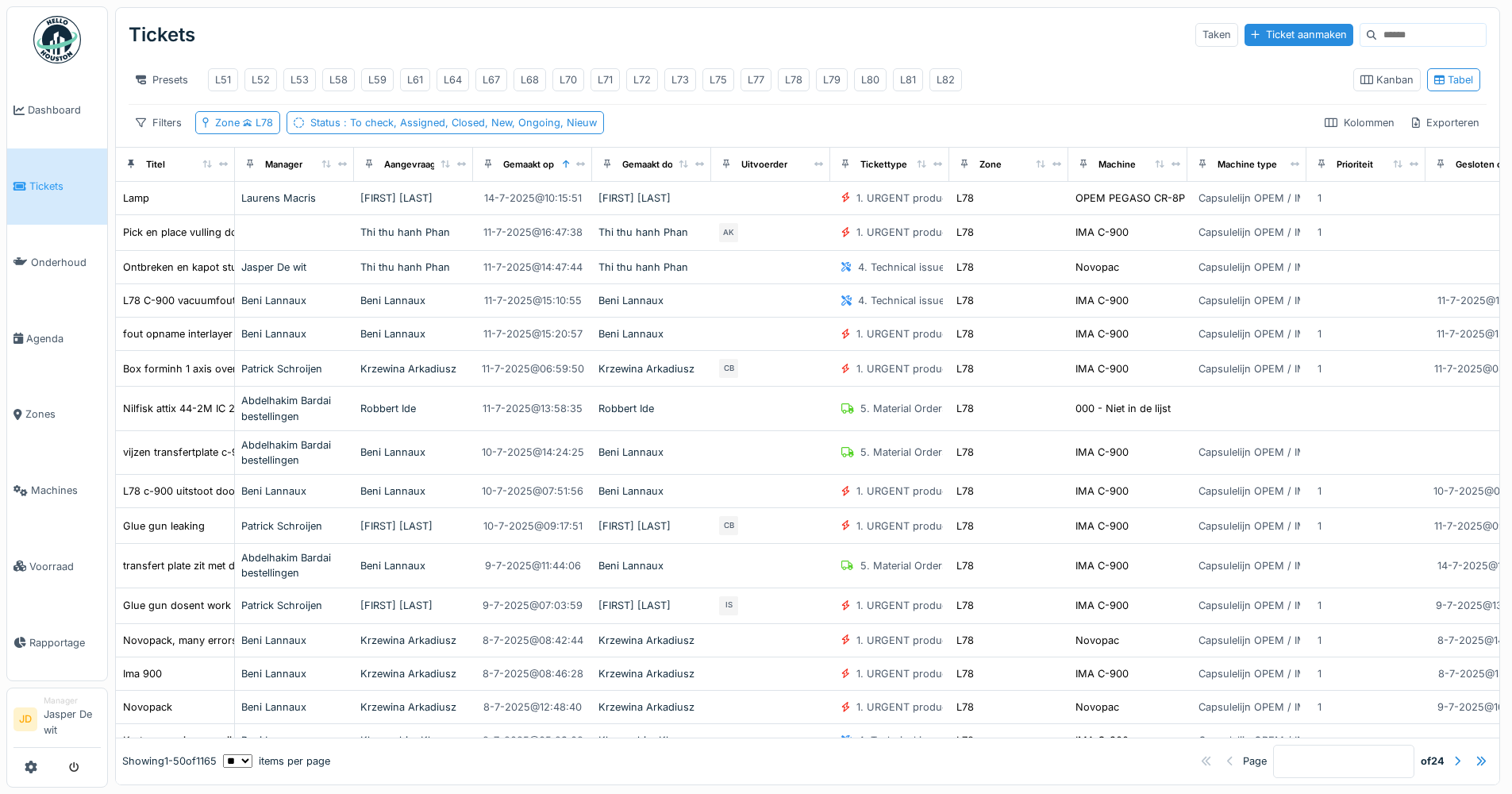 click on "Presets   L51   L52   L53   L58   L59   L61   L64   L67   L68   L70   L71   L72   L73   L75   L77   L78   L79   L80   L81   L82   Kanban   Tabel" at bounding box center (807, 79) 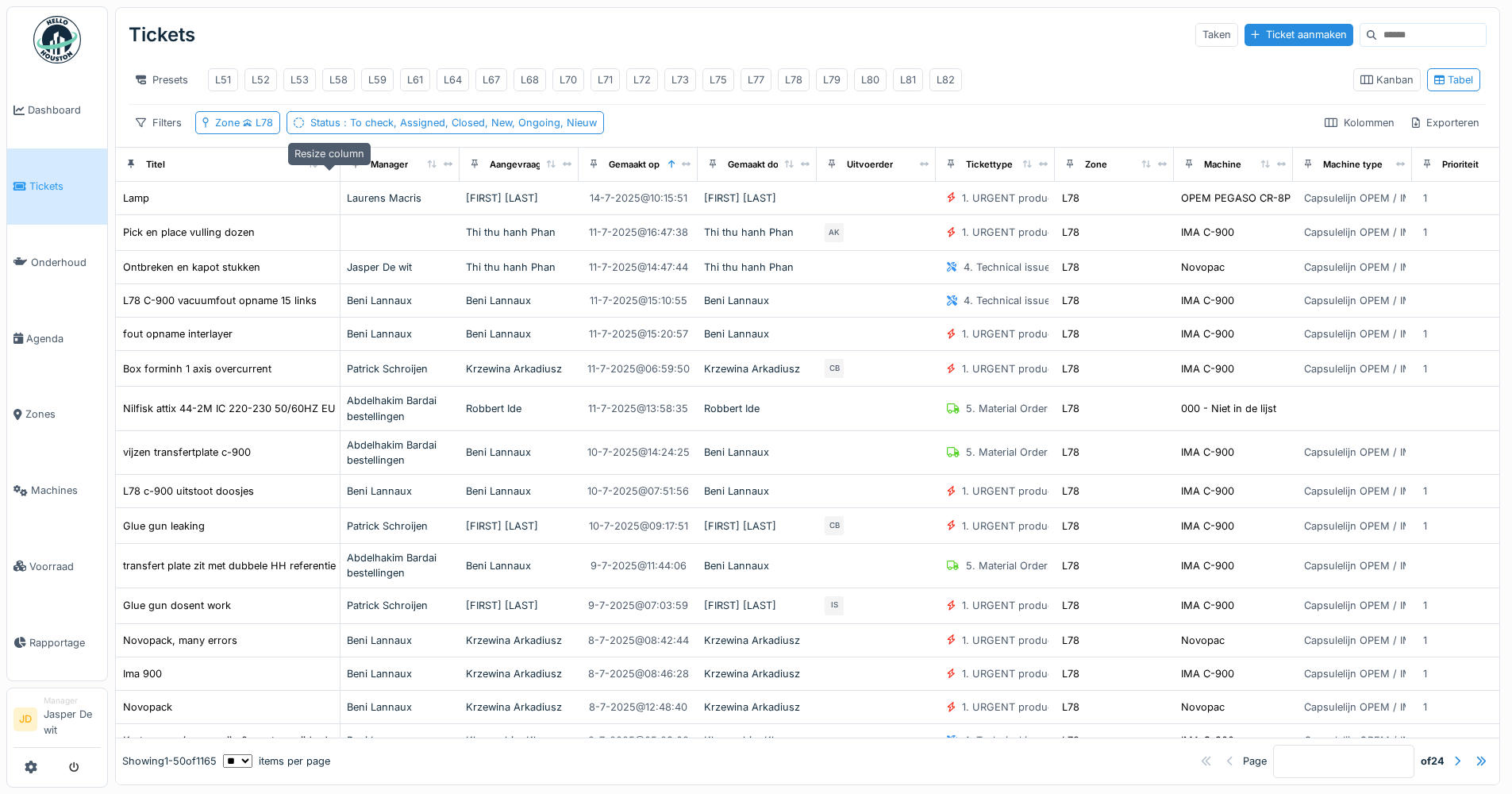 drag, startPoint x: 226, startPoint y: 173, endPoint x: 332, endPoint y: 173, distance: 106 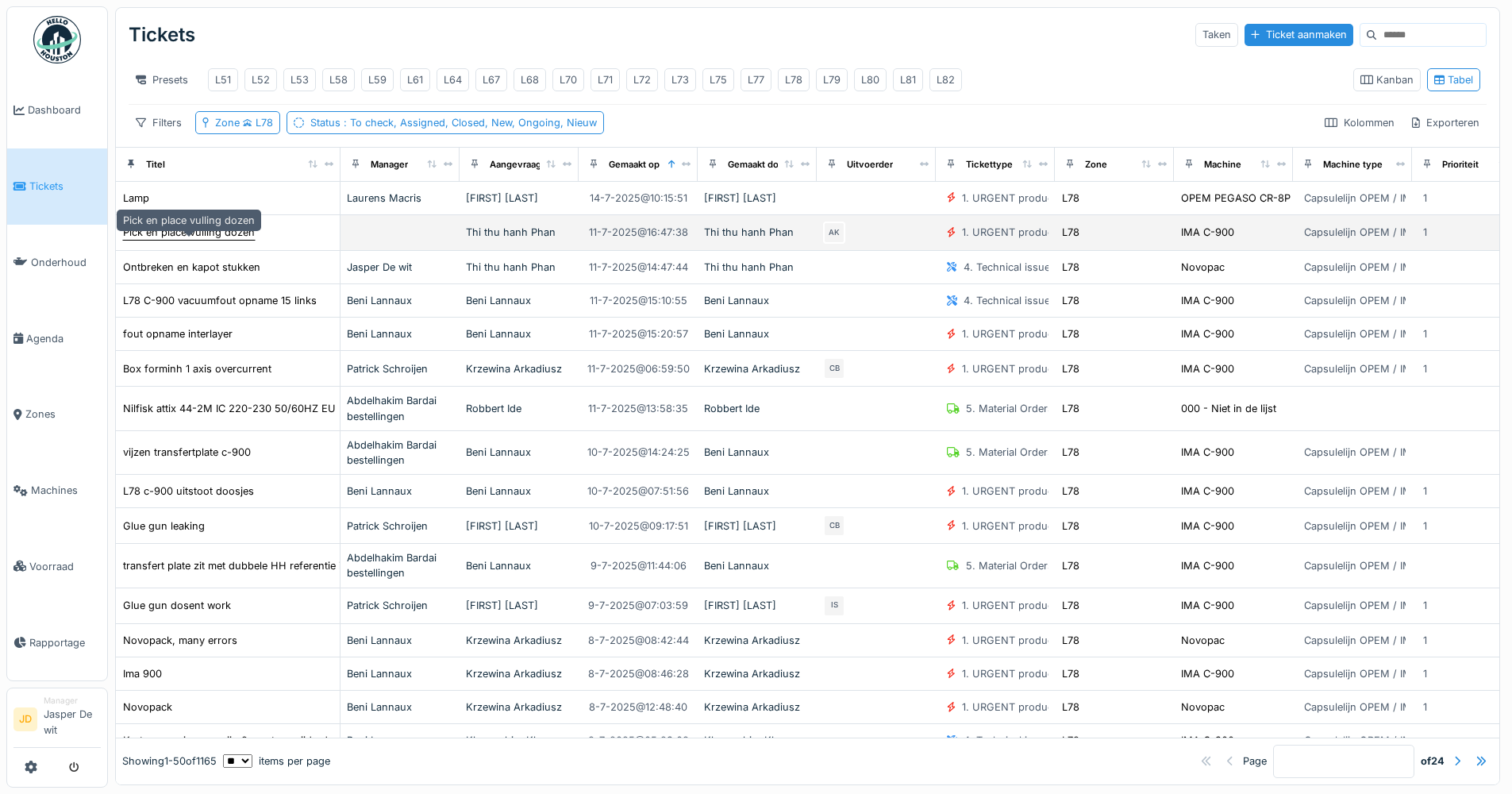 click on "Pick en place vulling dozen" at bounding box center (189, 232) 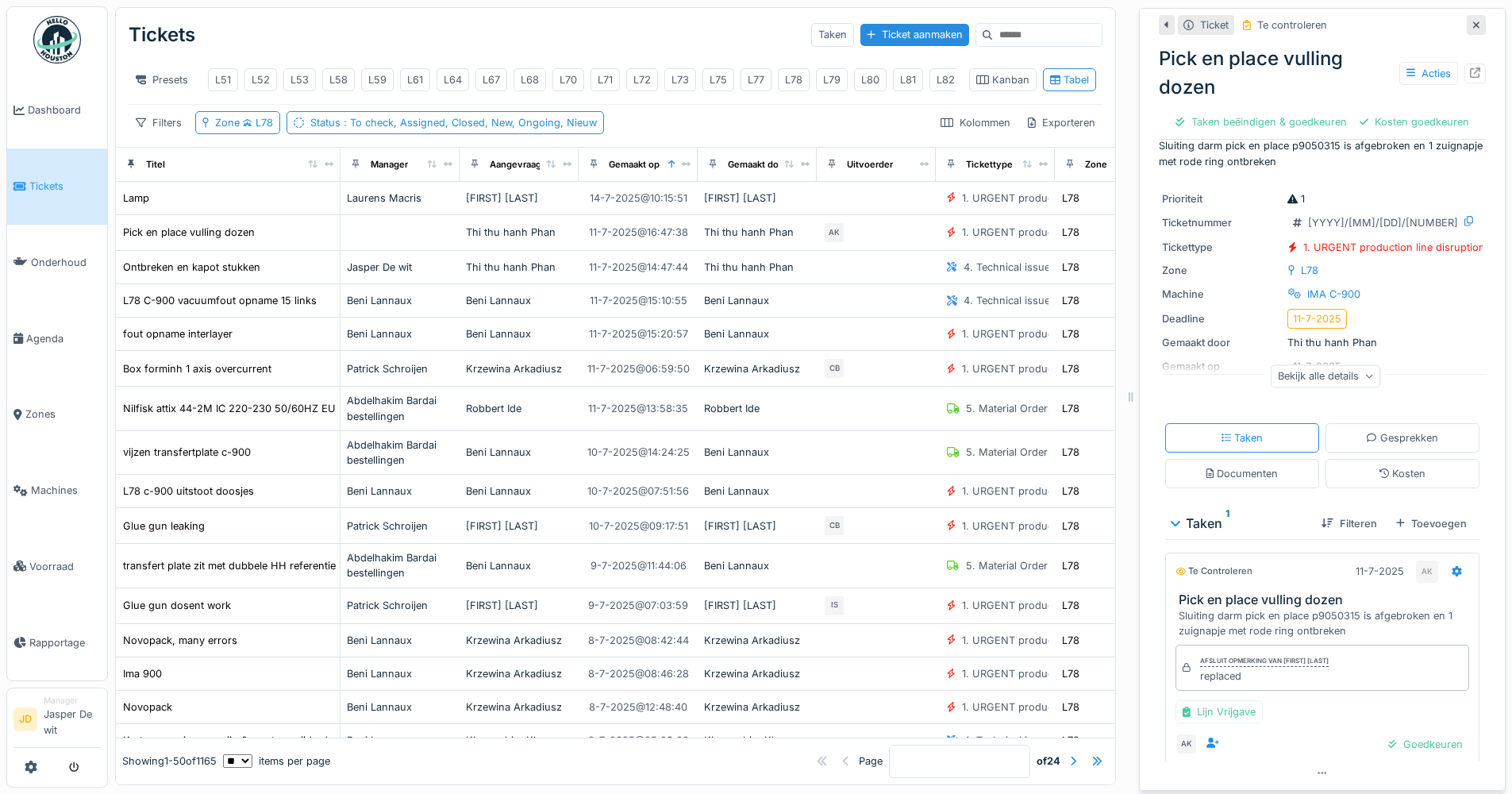 scroll, scrollTop: 0, scrollLeft: 0, axis: both 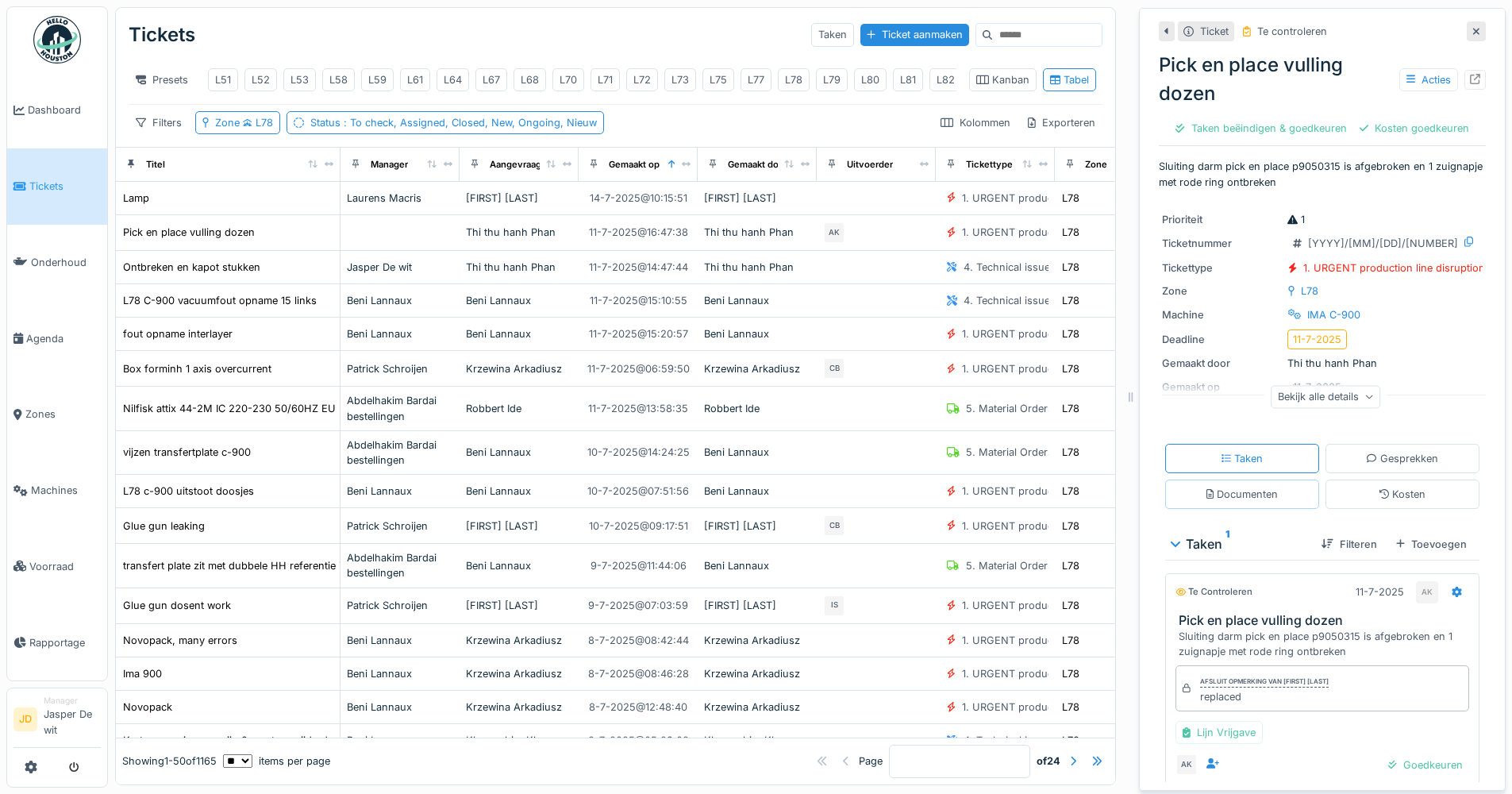 click on "Documenten" at bounding box center [1242, 494] 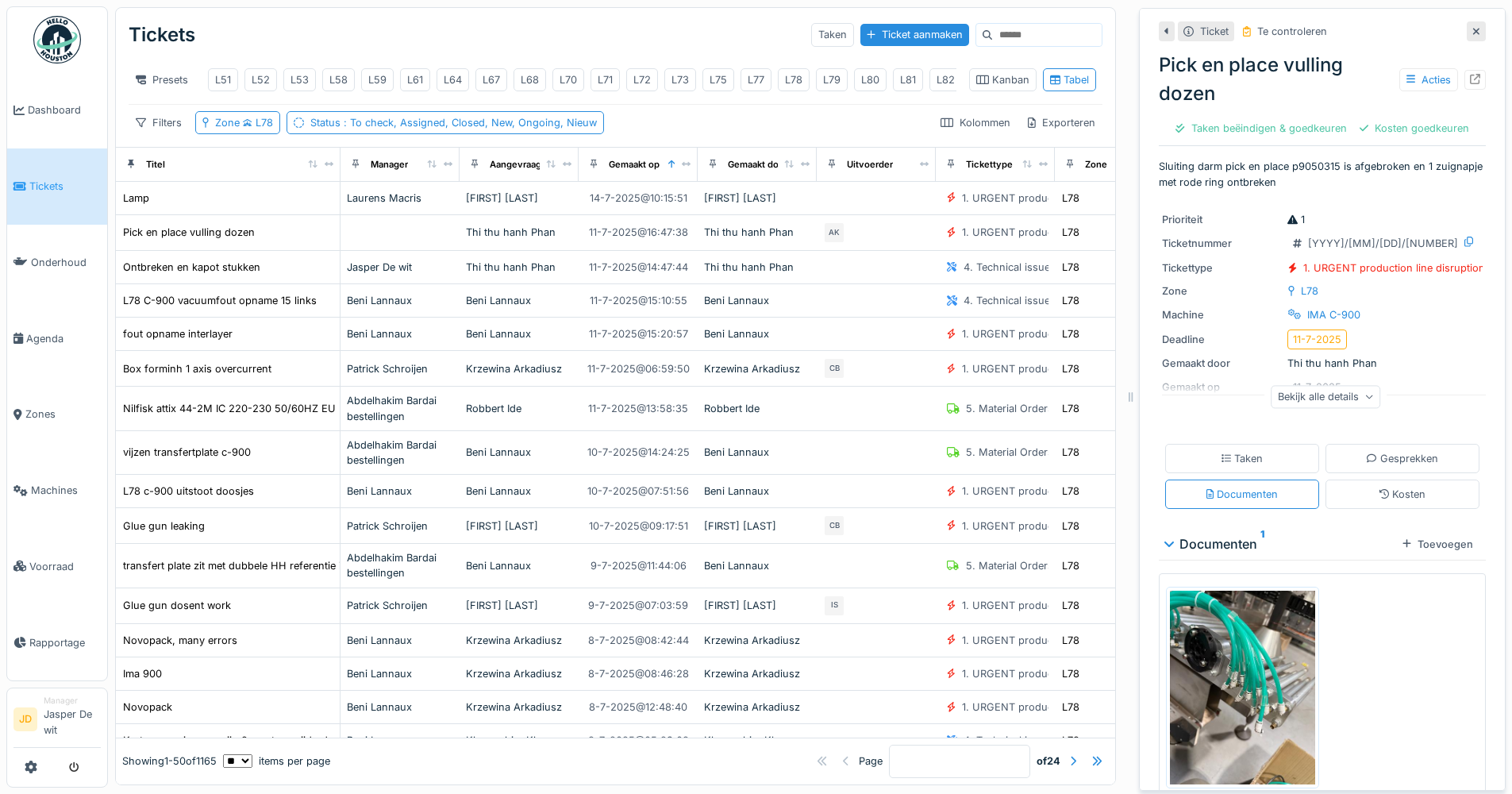 scroll, scrollTop: 12, scrollLeft: 0, axis: vertical 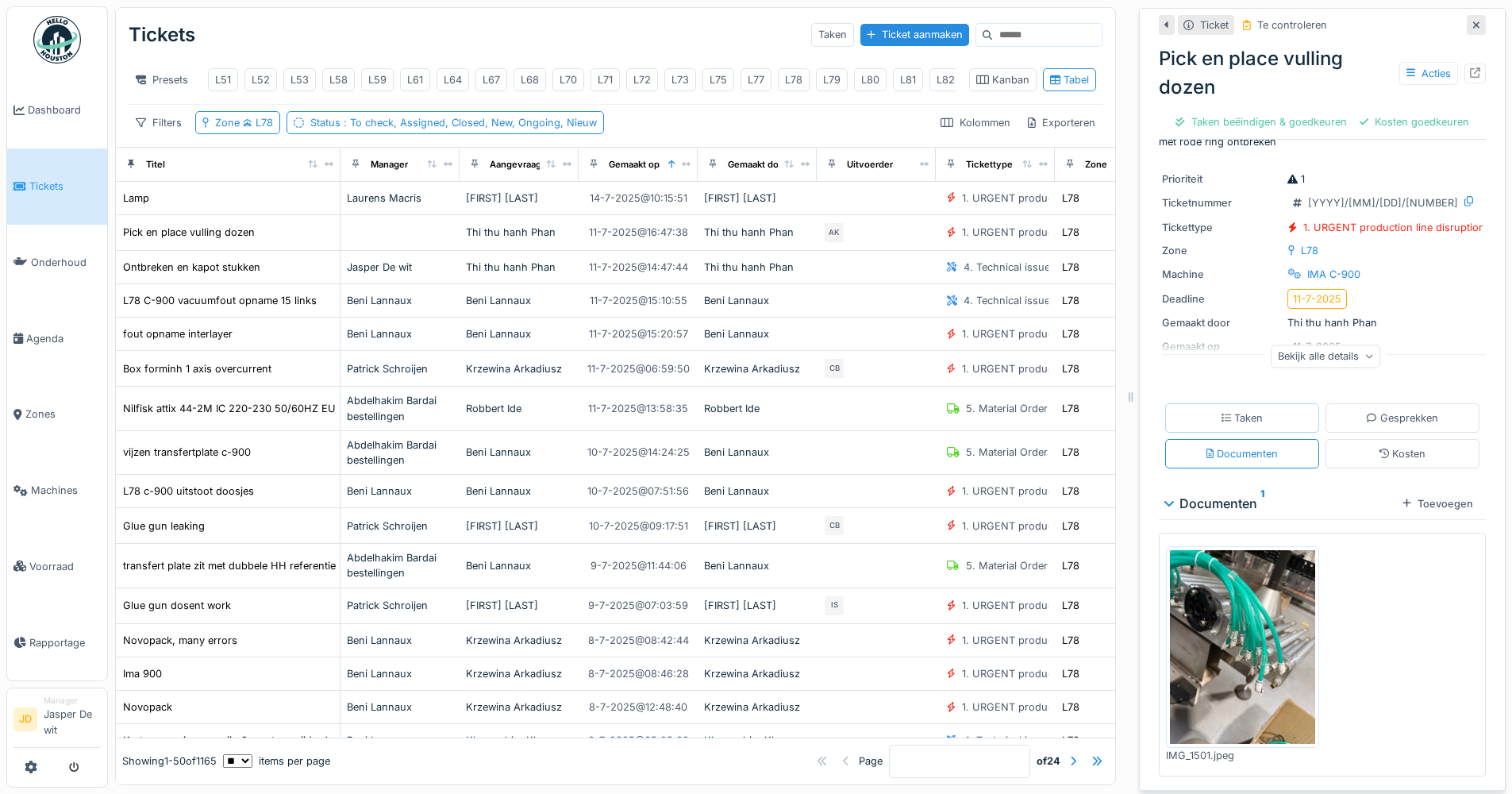click on "Taken" at bounding box center (1242, 418) 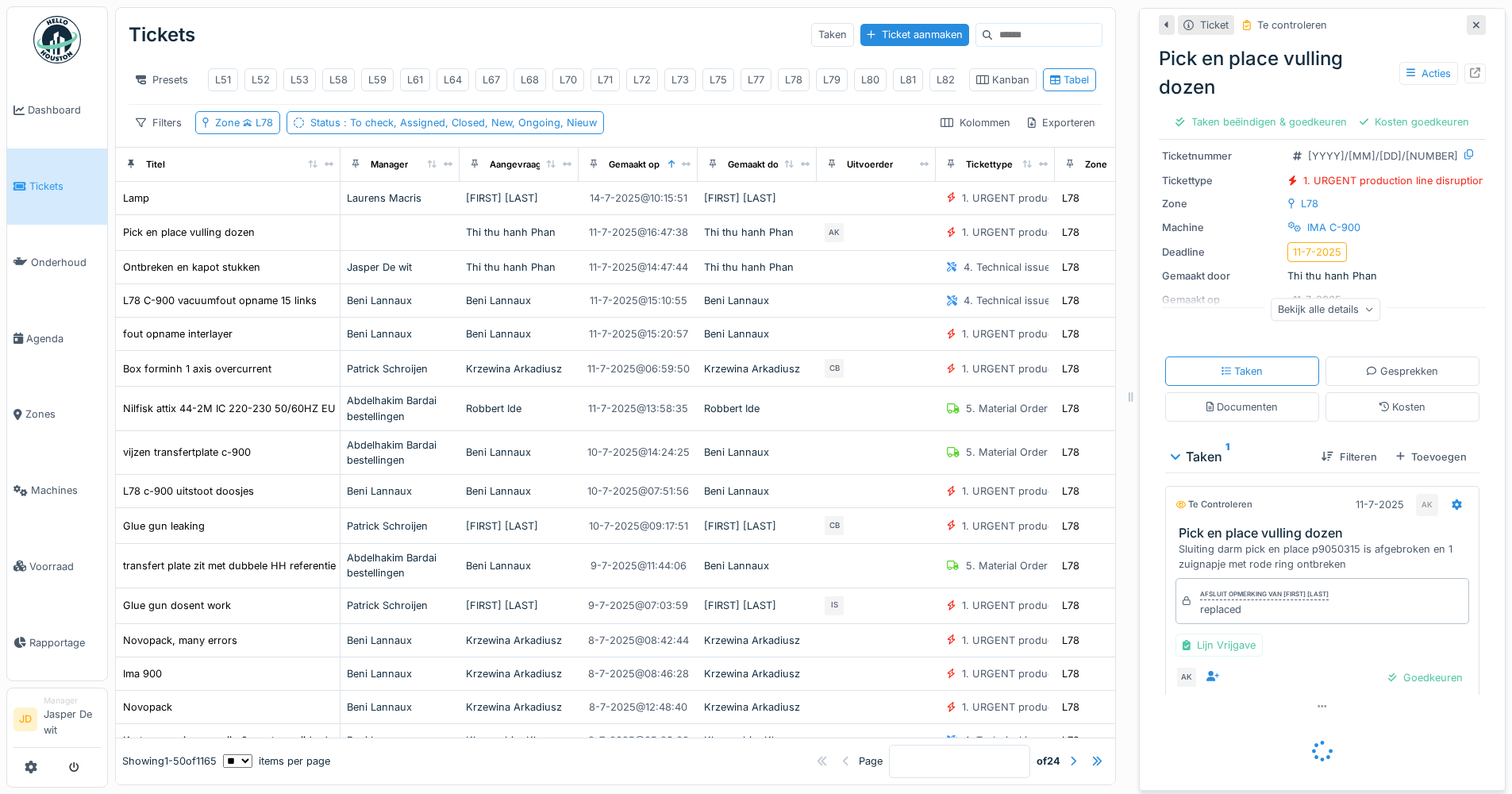 scroll, scrollTop: 67, scrollLeft: 0, axis: vertical 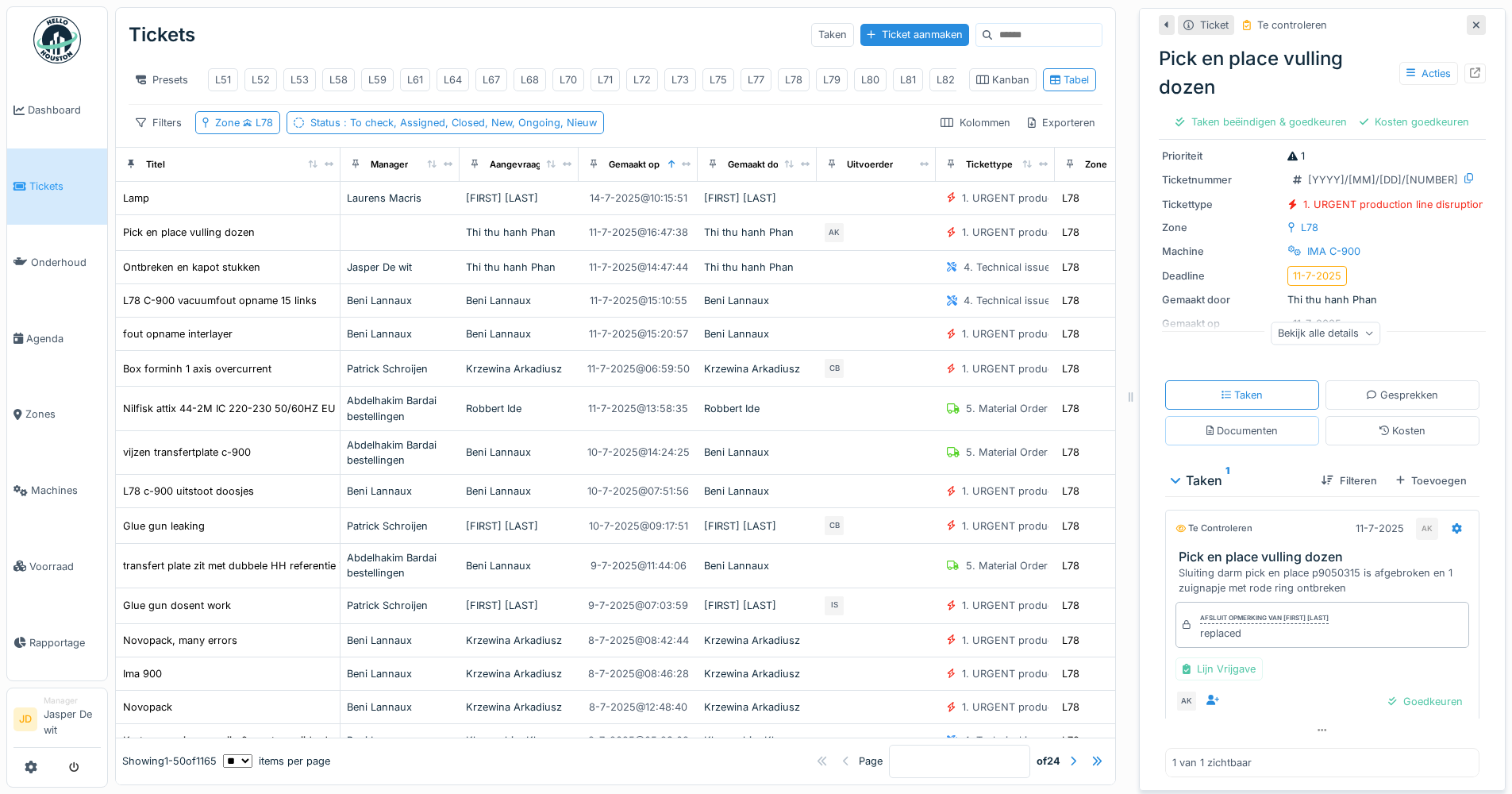 click on "Documenten" at bounding box center [1242, 430] 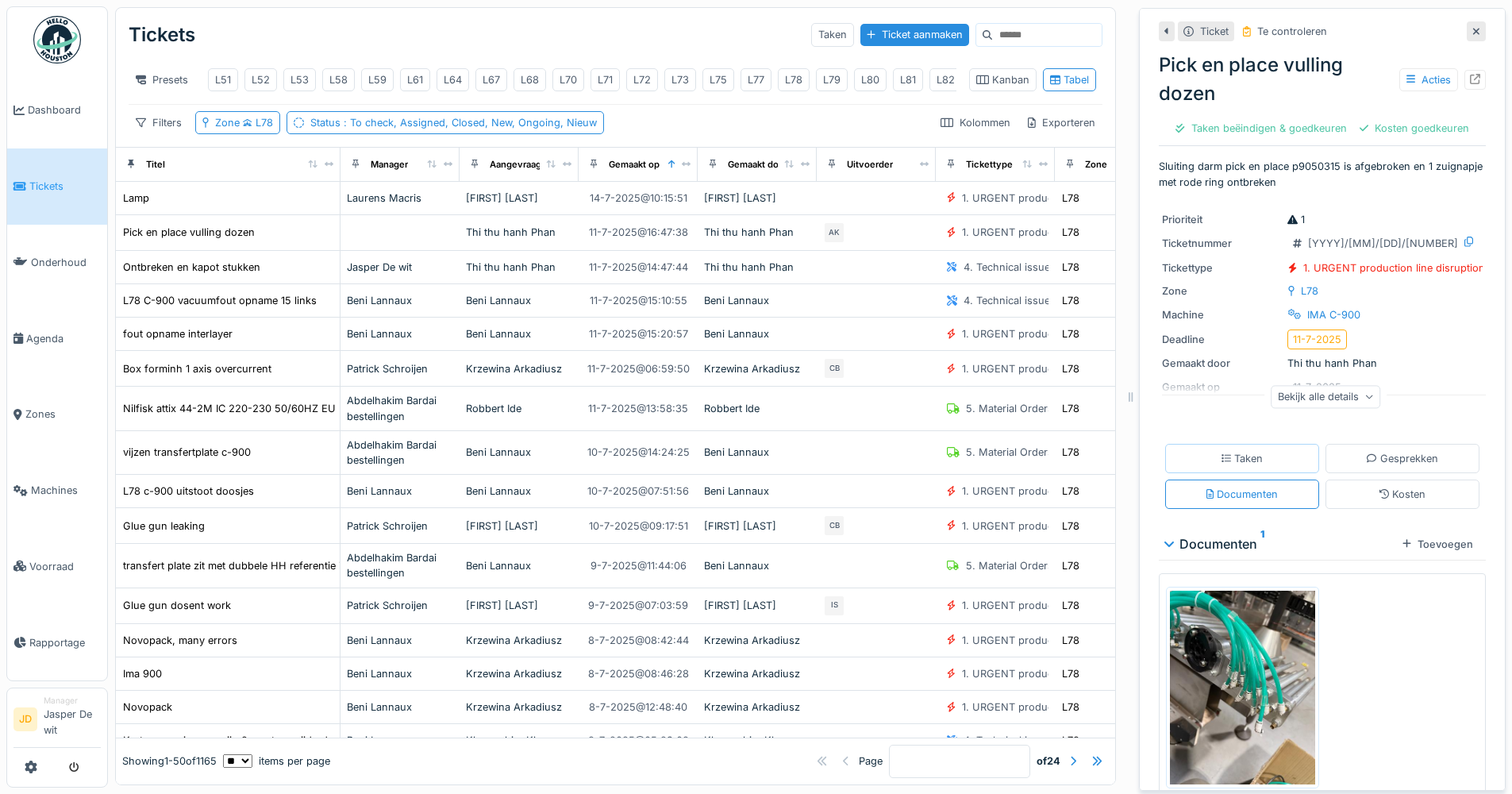click on "Taken" at bounding box center [1242, 458] 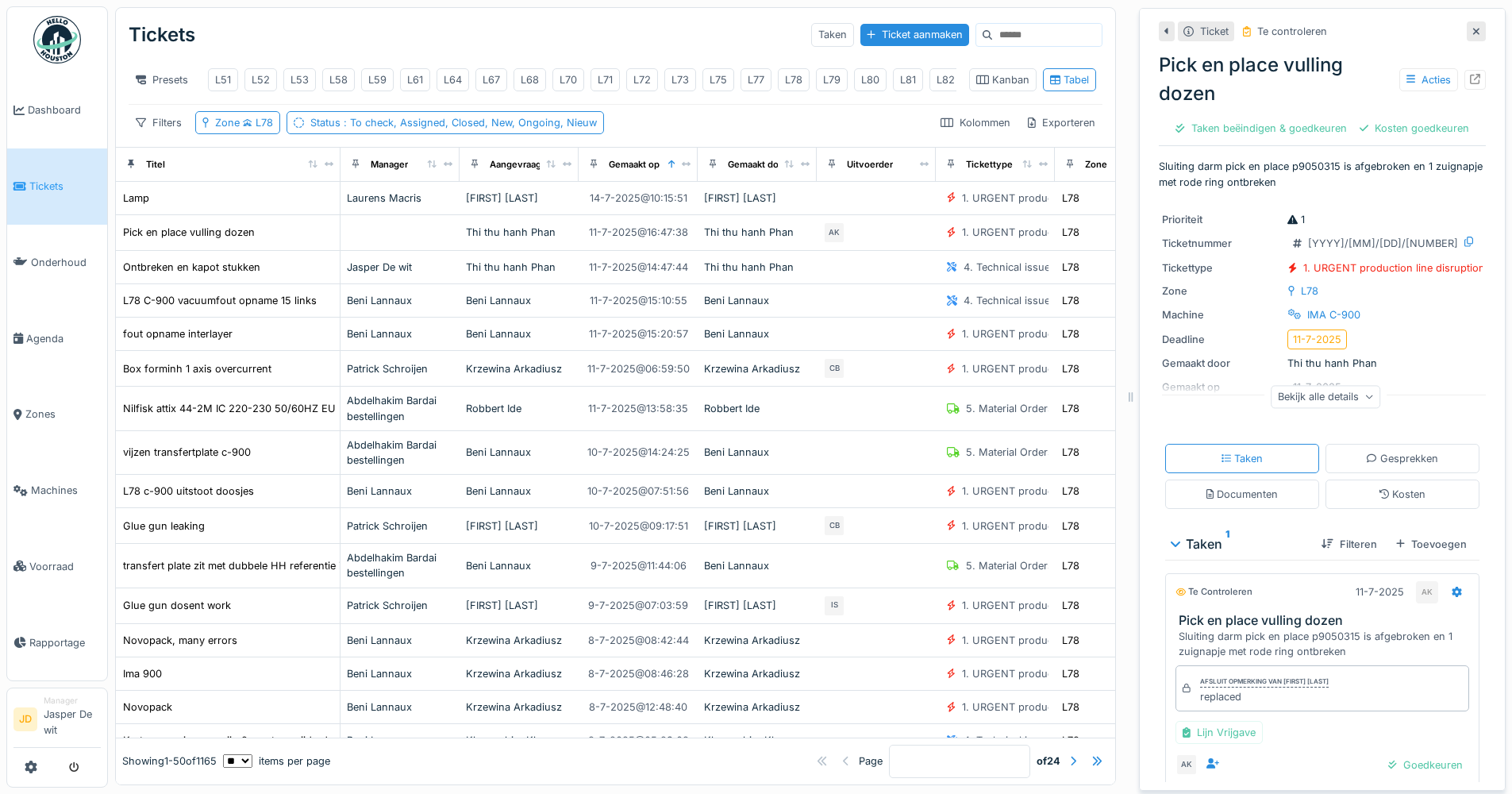 scroll, scrollTop: 40, scrollLeft: 0, axis: vertical 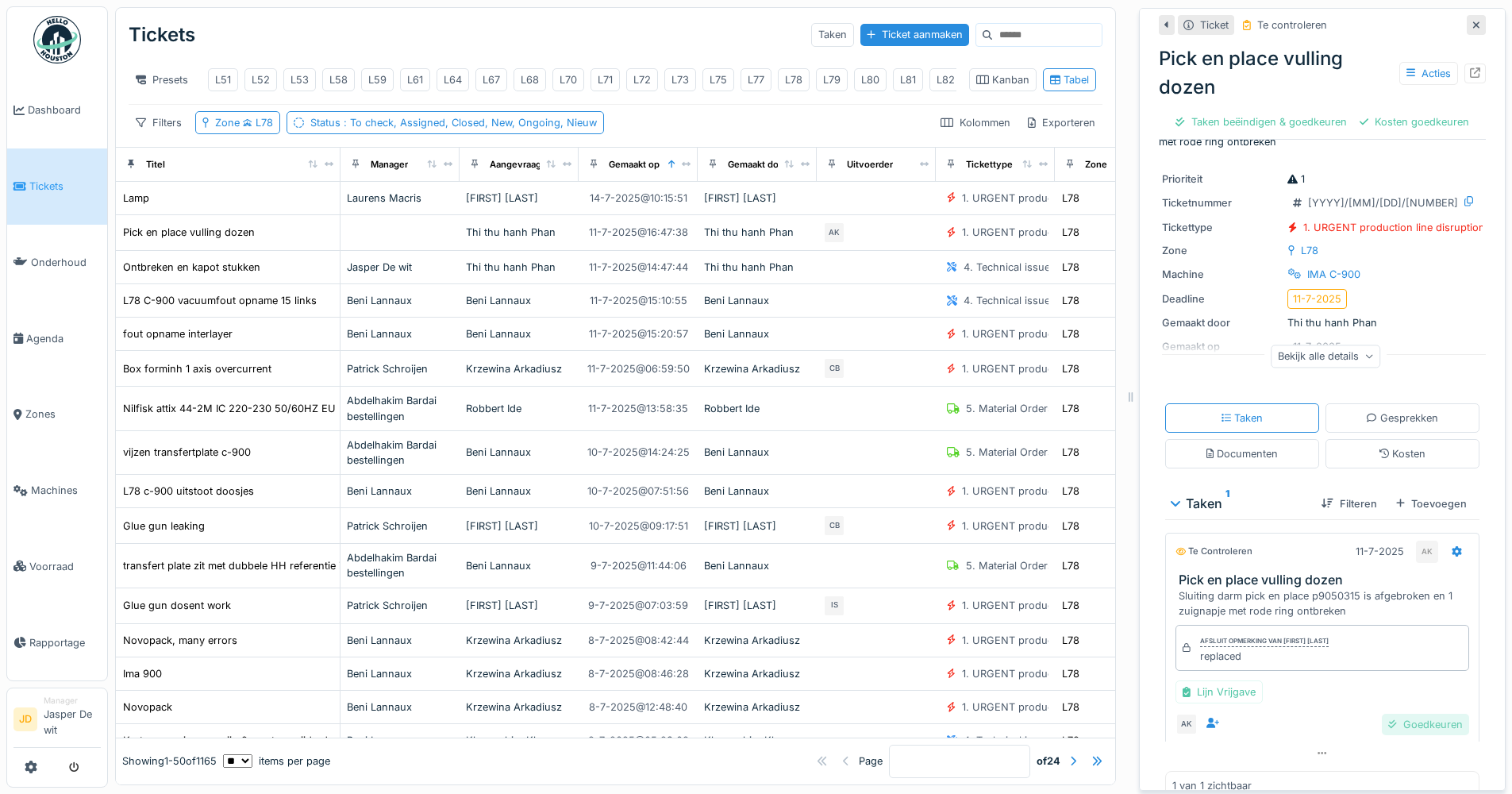 click on "Goedkeuren" at bounding box center (1425, 724) 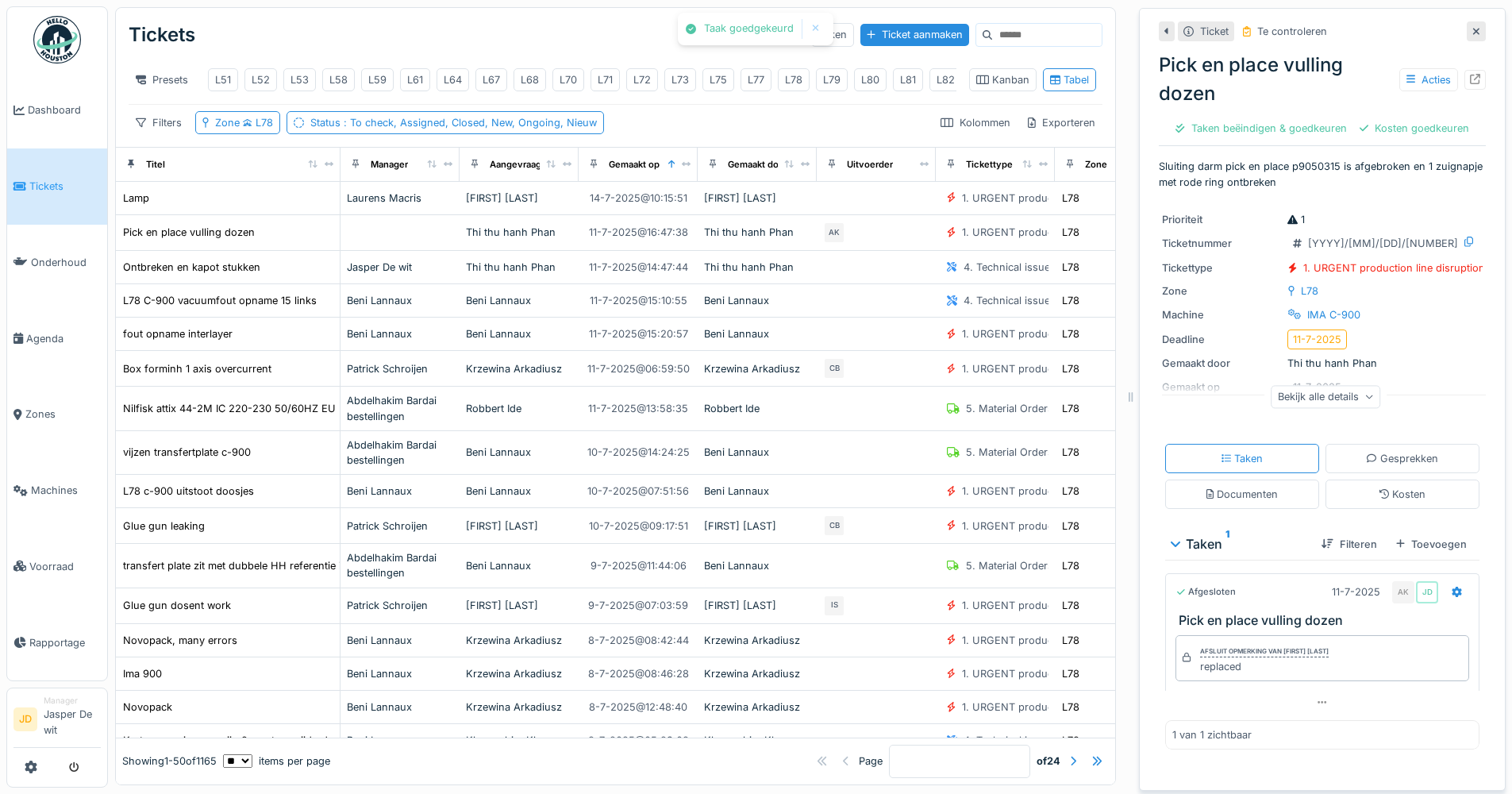 scroll, scrollTop: 0, scrollLeft: 0, axis: both 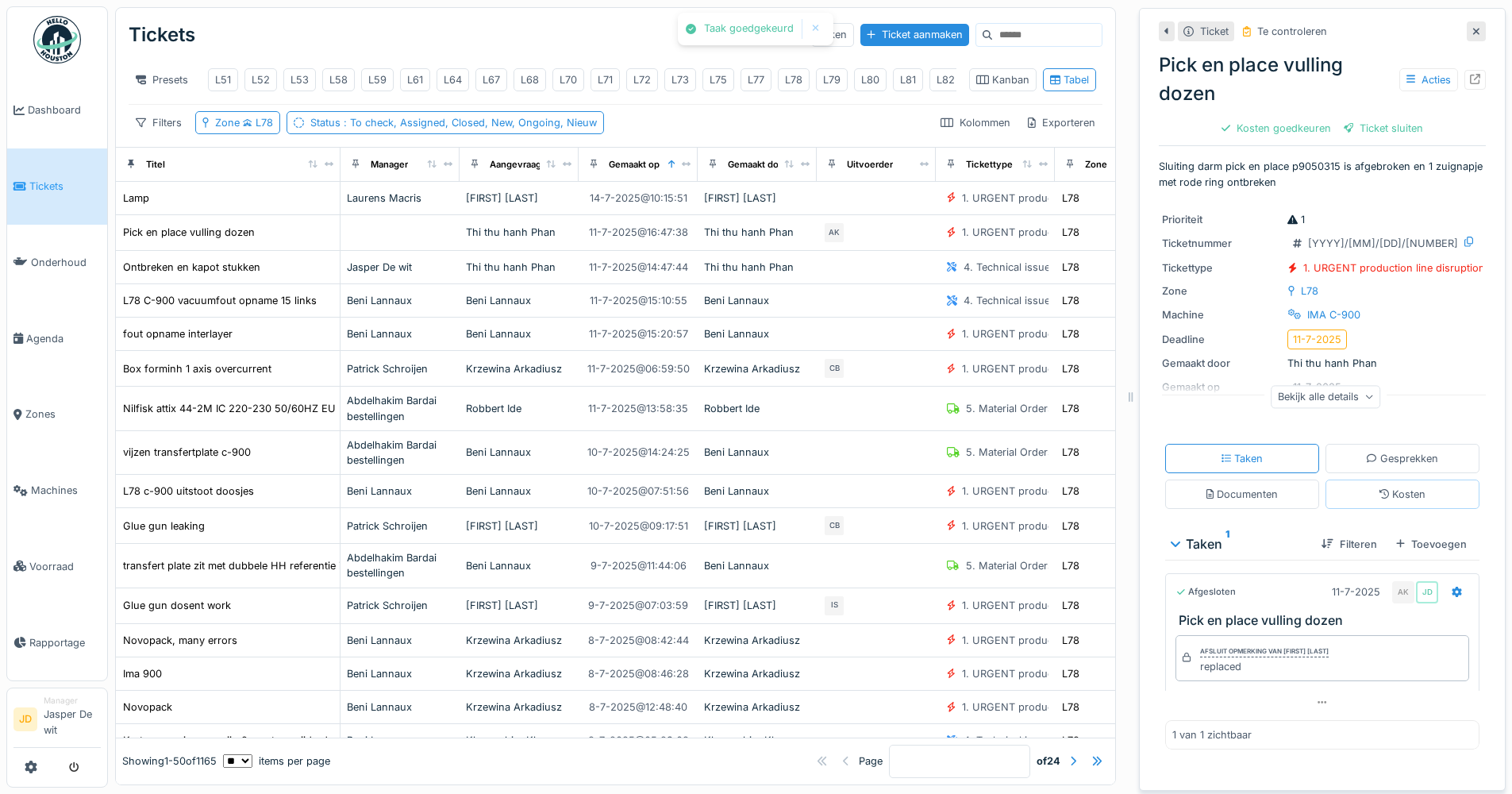 click on "Kosten" at bounding box center [1402, 494] 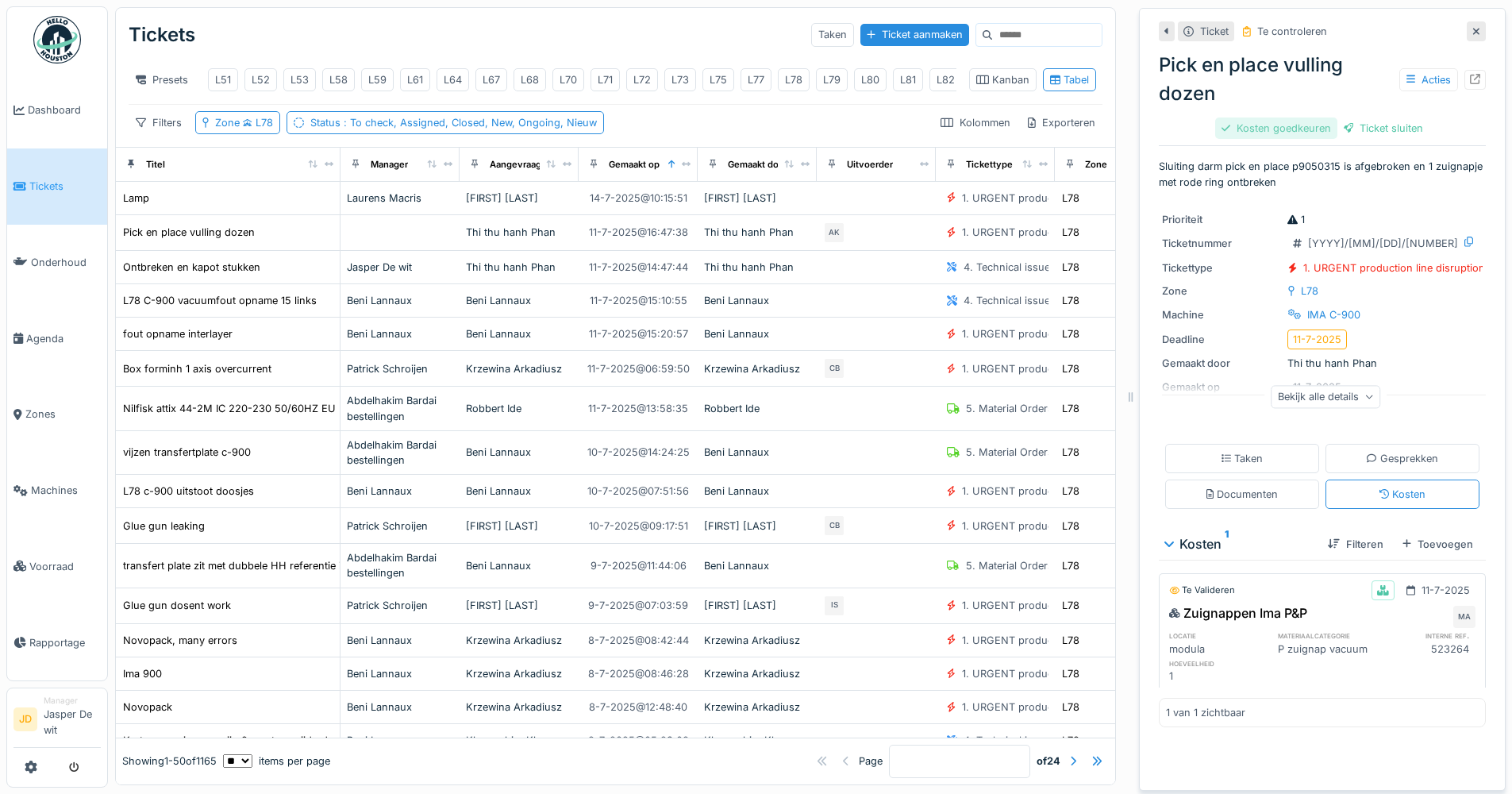 click on "Kosten goedkeuren" at bounding box center [1276, 128] 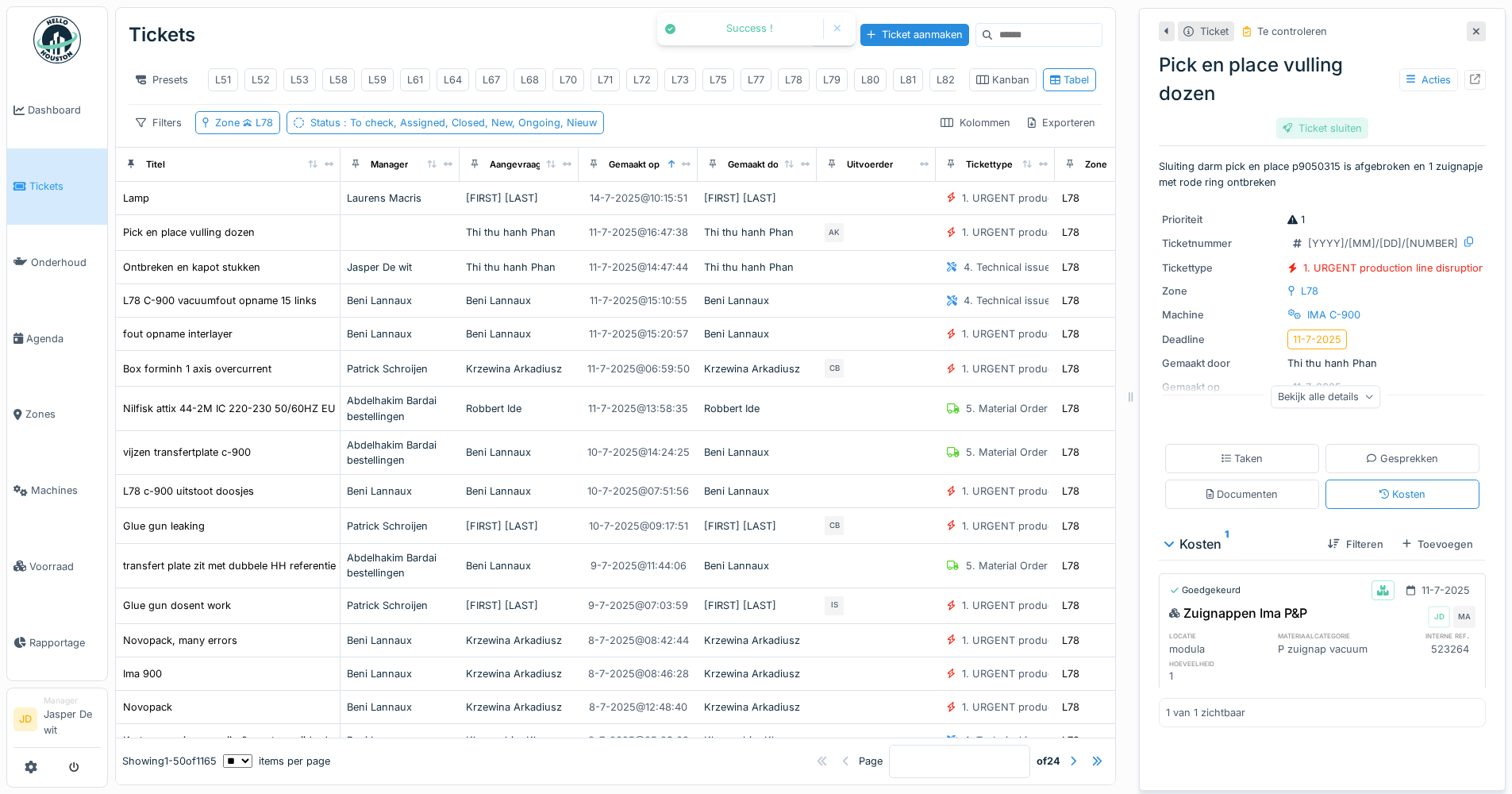 click on "Ticket sluiten" at bounding box center (1322, 128) 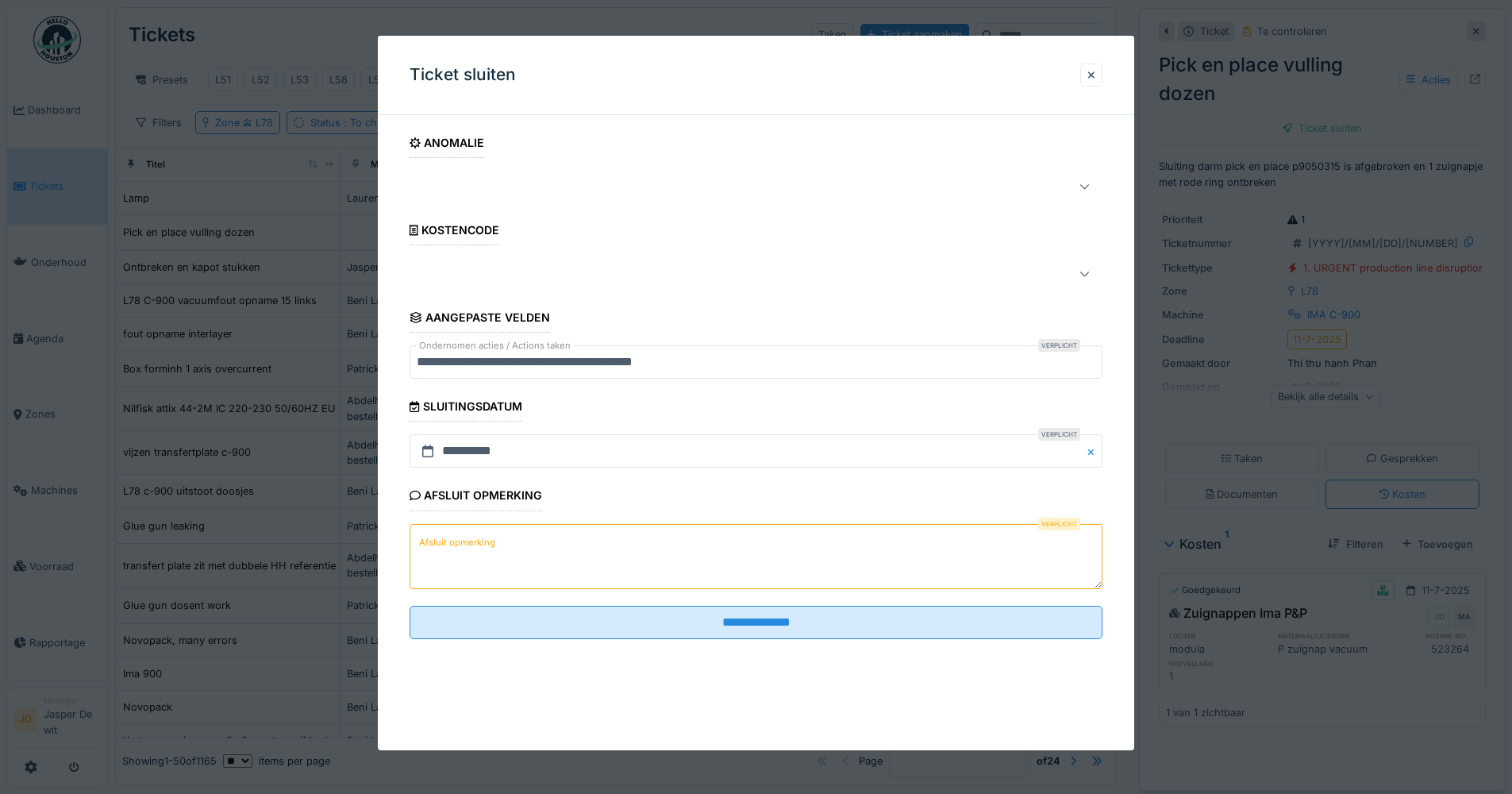 click on "Afsluit opmerking" at bounding box center (756, 557) 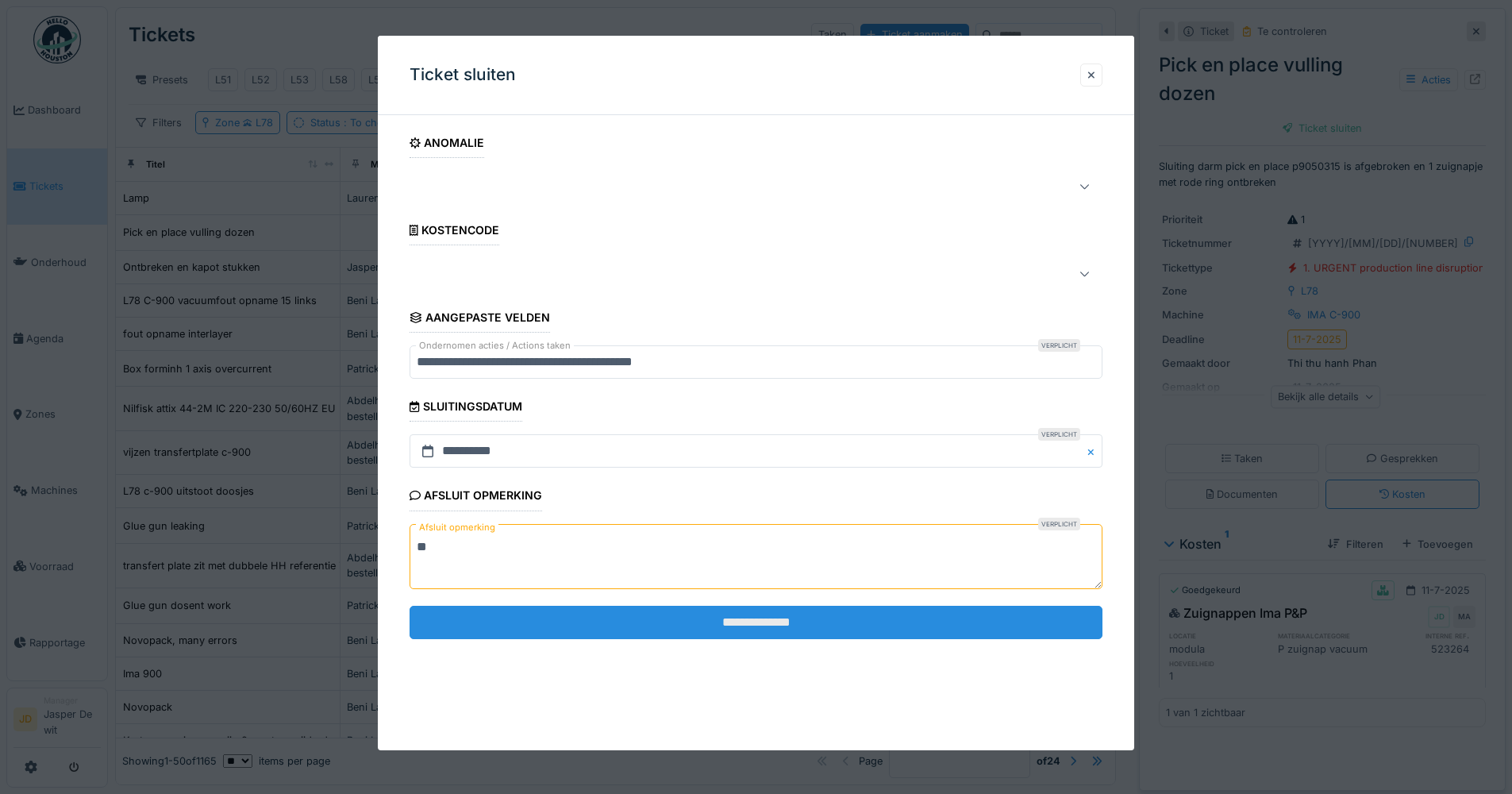 type on "**" 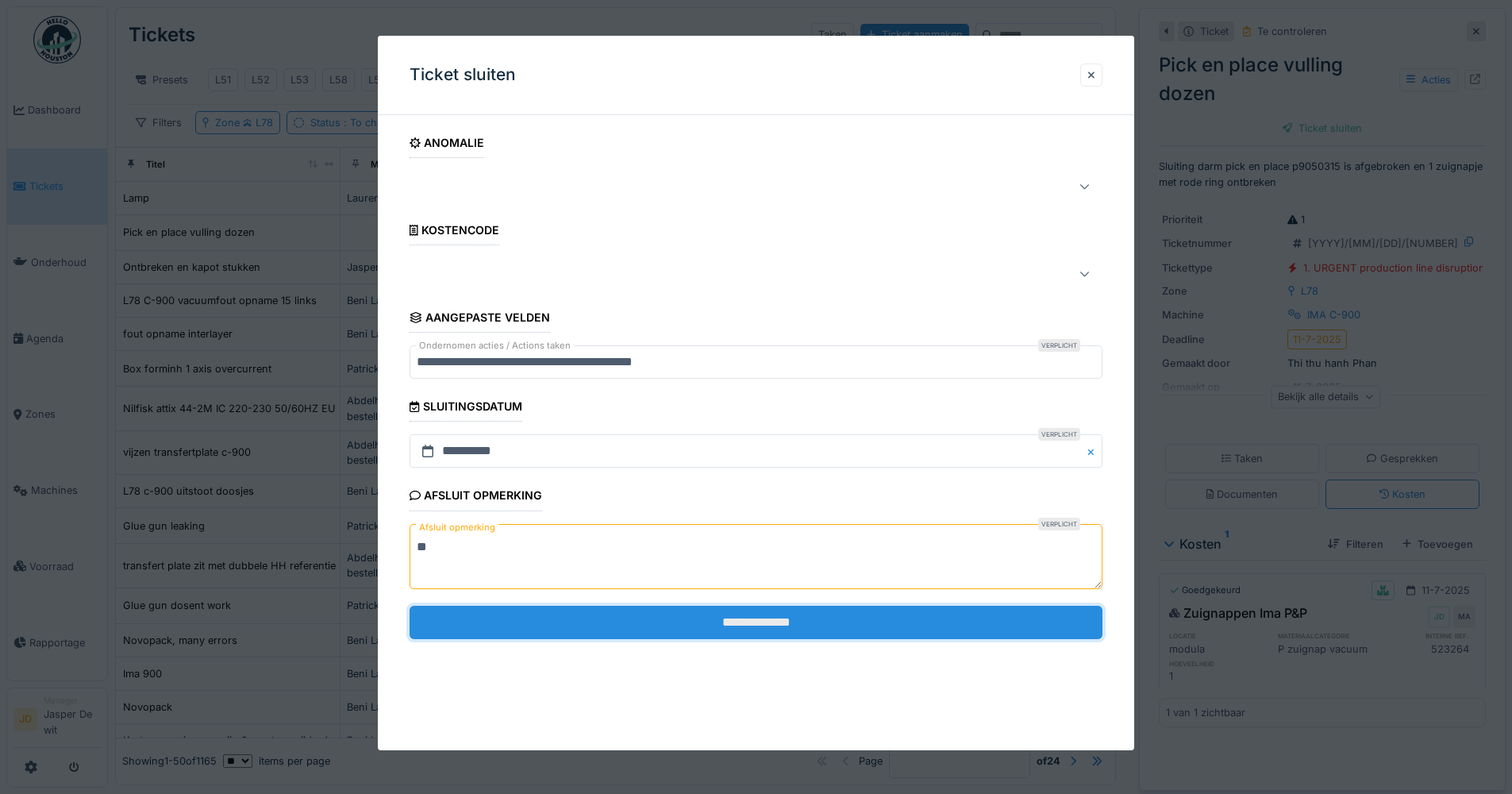 click on "**********" at bounding box center (756, 622) 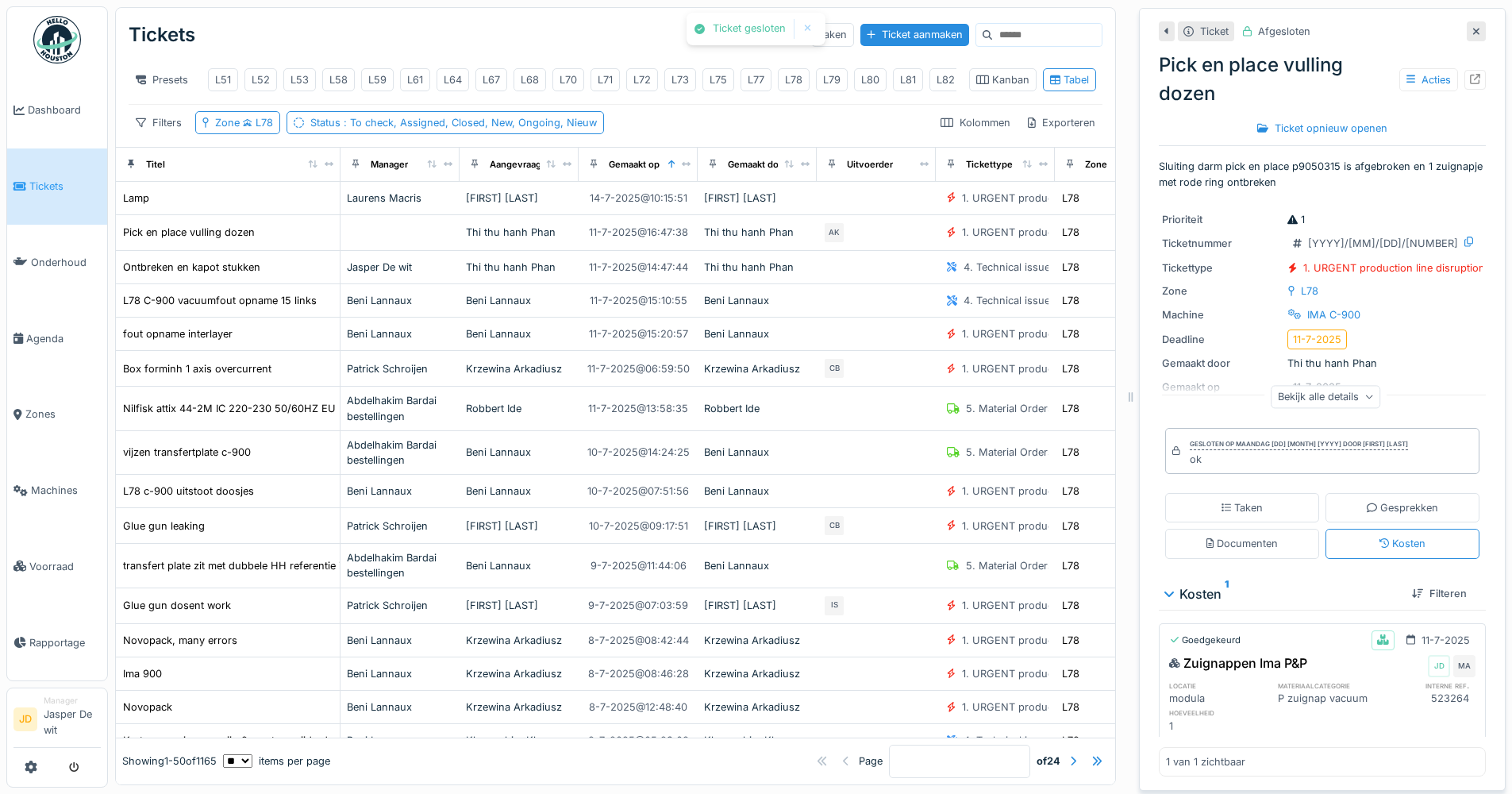 click 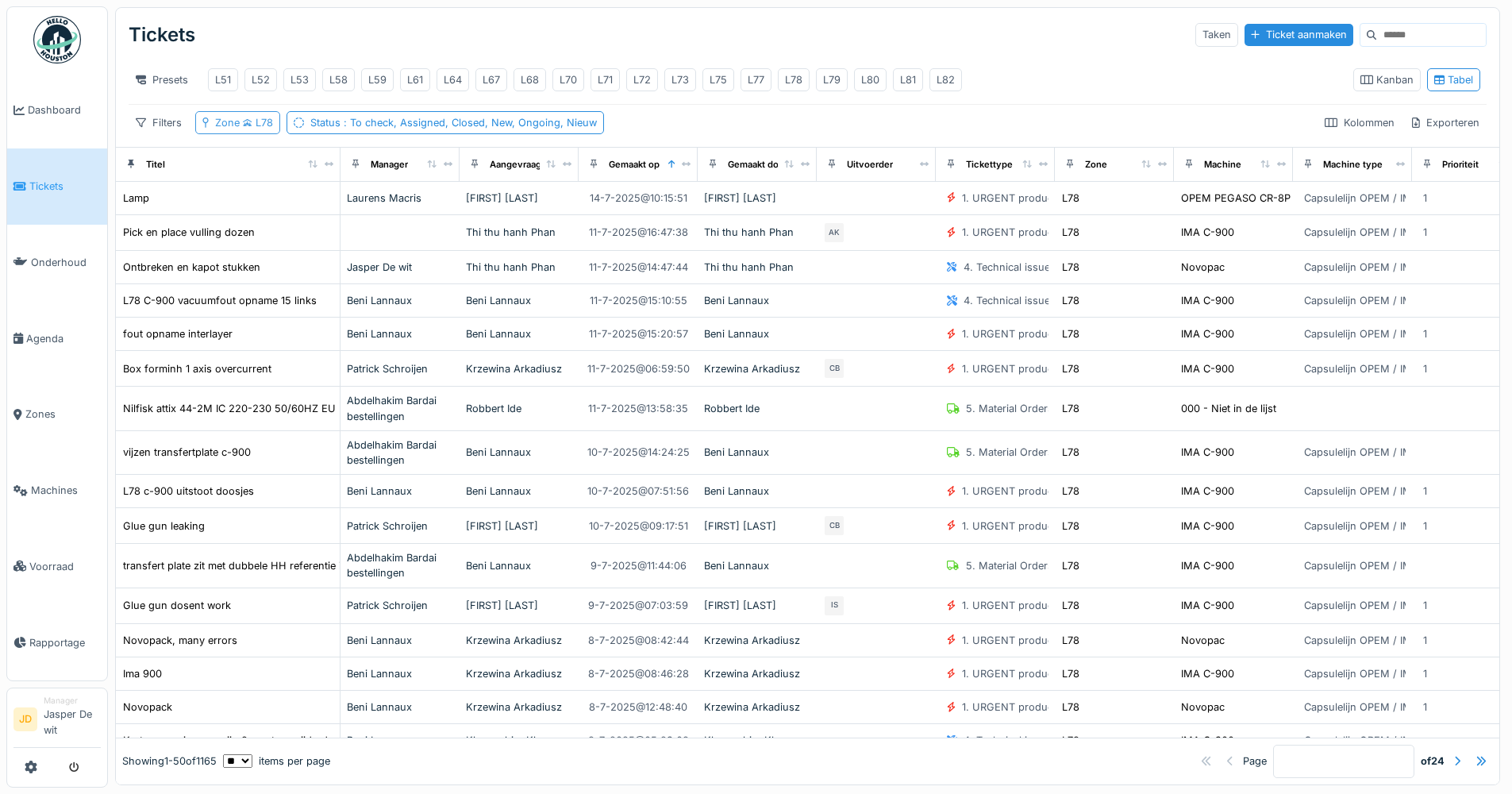 click on "Zone     L78" at bounding box center (244, 122) 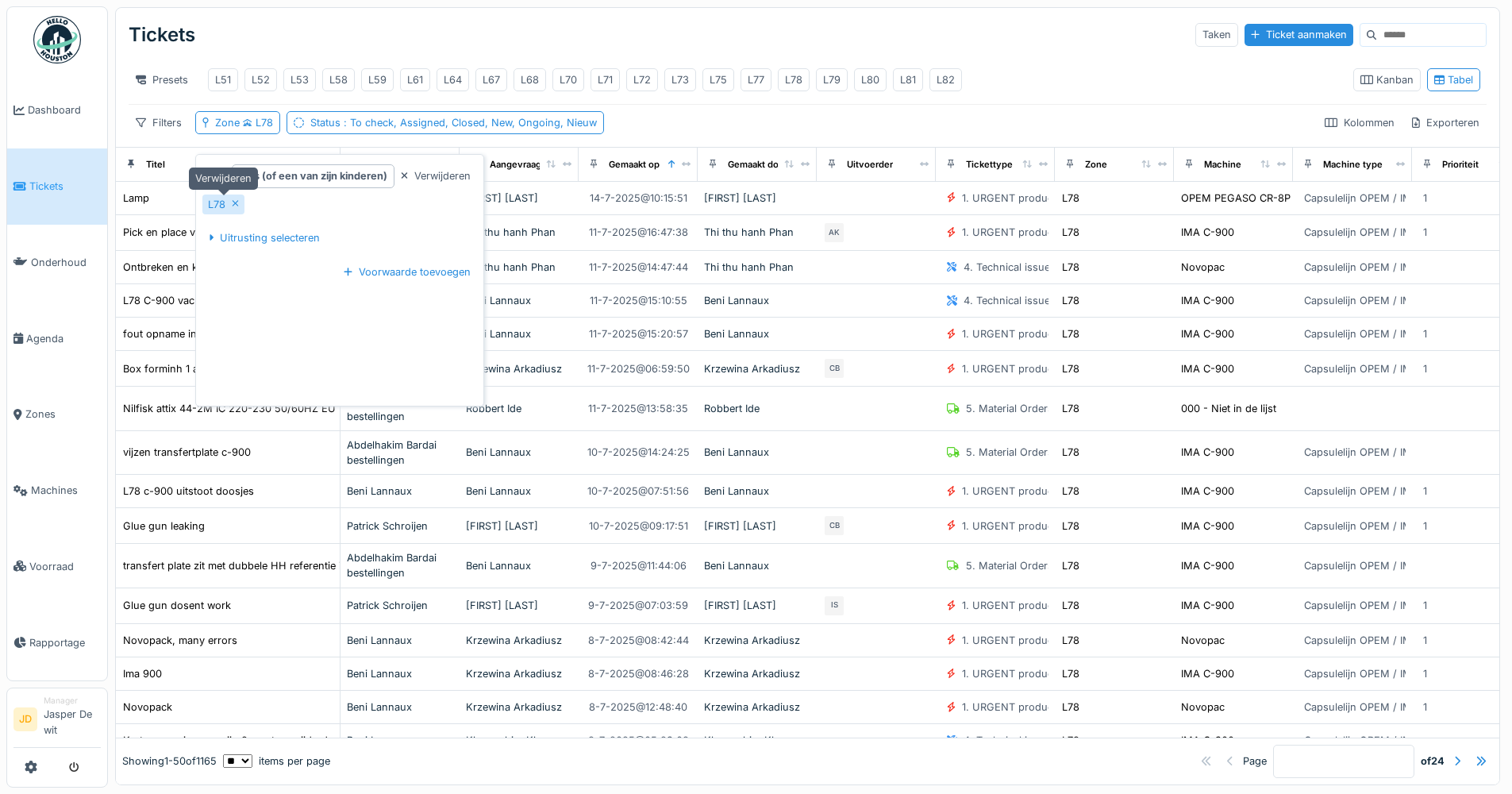 click 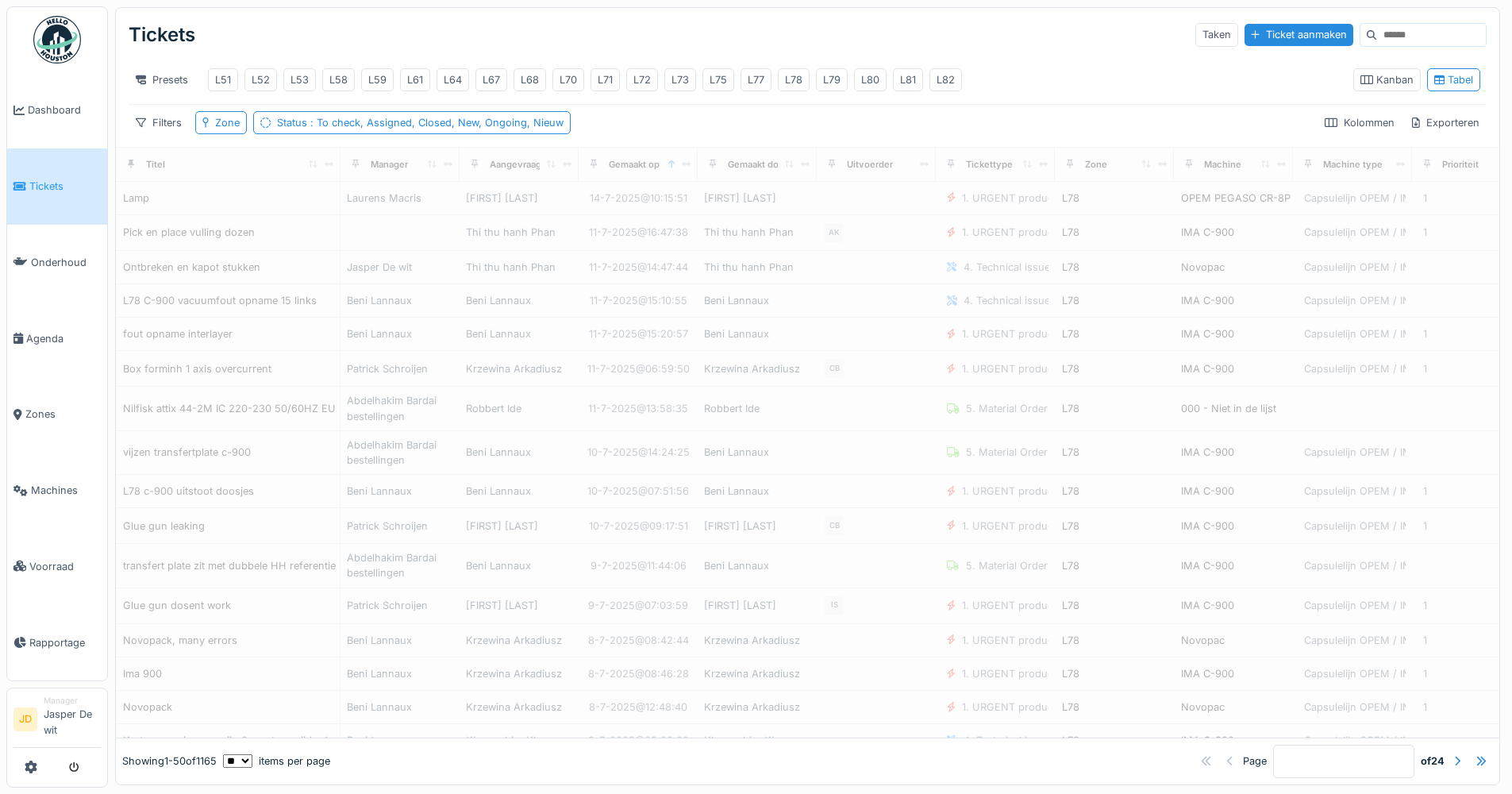 click on "Tickets Taken Ticket aanmaken Presets   L51   L52   L53   L58   L59   L61   L64   L67   L68   L70   L71   L72   L73   L75   L77   L78   L79   L80   L81   L82   Kanban   Tabel Filters Zone Status   :   To check, Assigned, Closed, New, Ongoing, Nieuw Kolommen Exporteren" at bounding box center [807, 77] 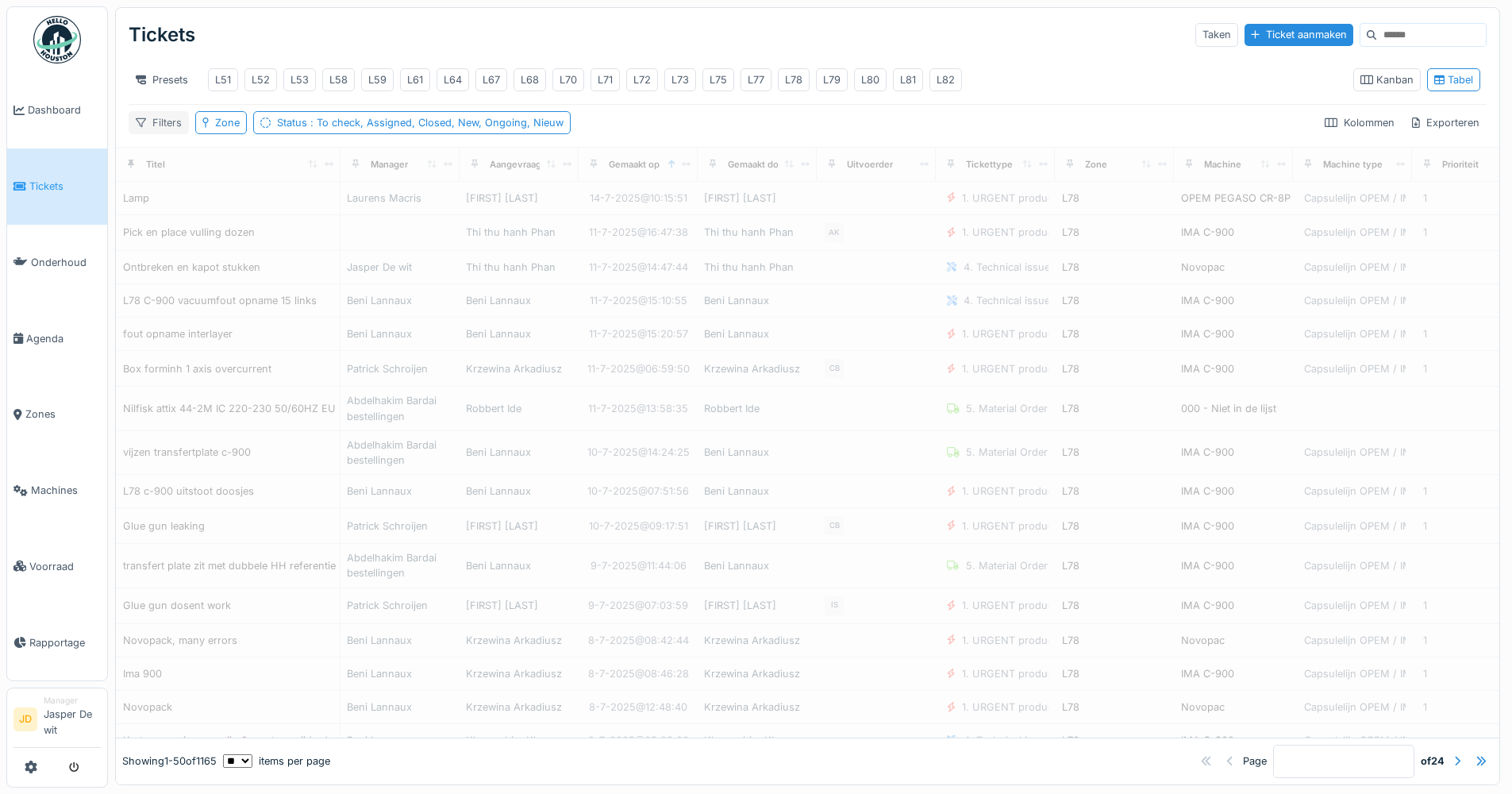 click on "Filters" at bounding box center [159, 122] 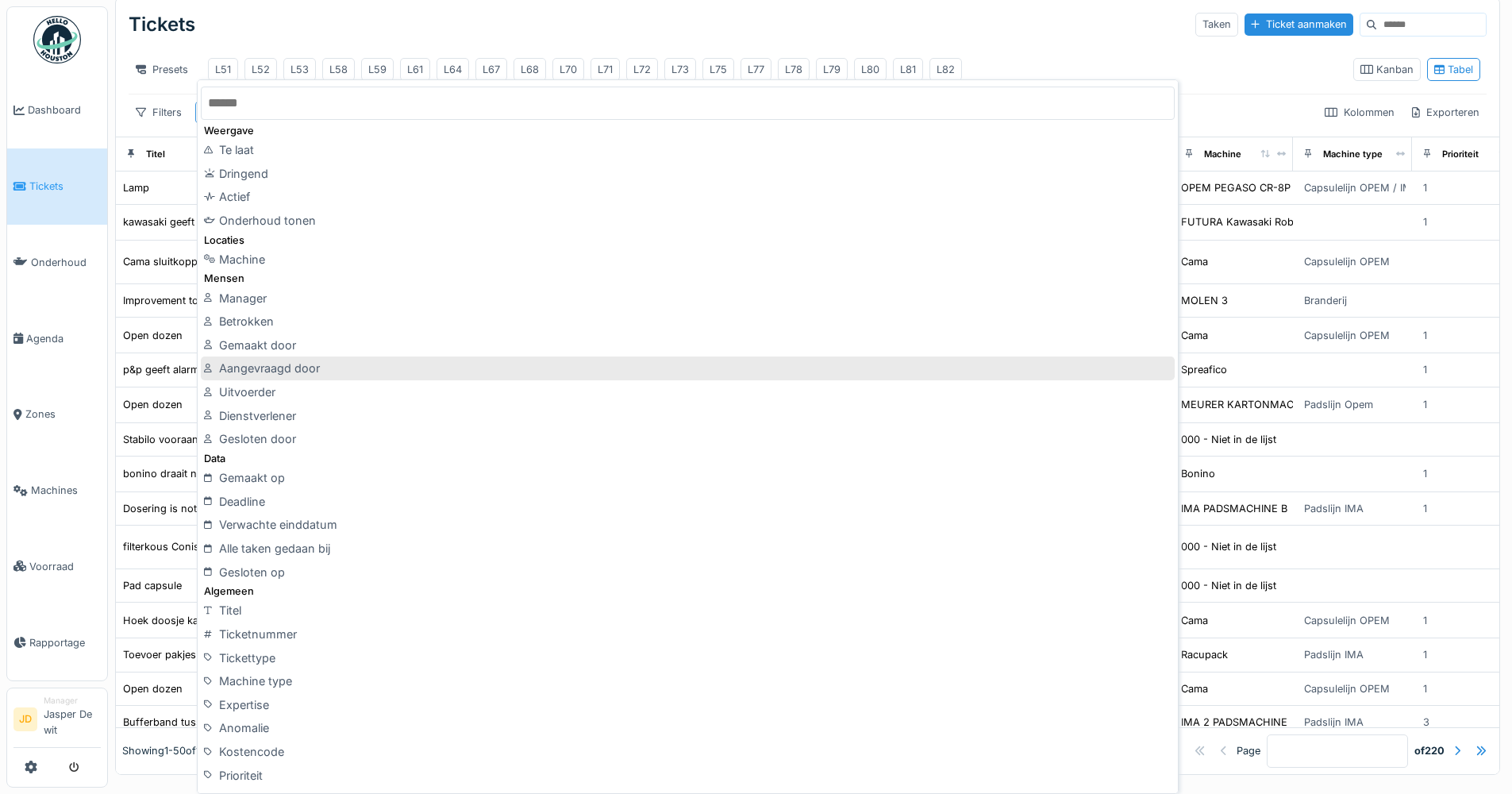 click on "Aangevraagd door" at bounding box center [687, 368] 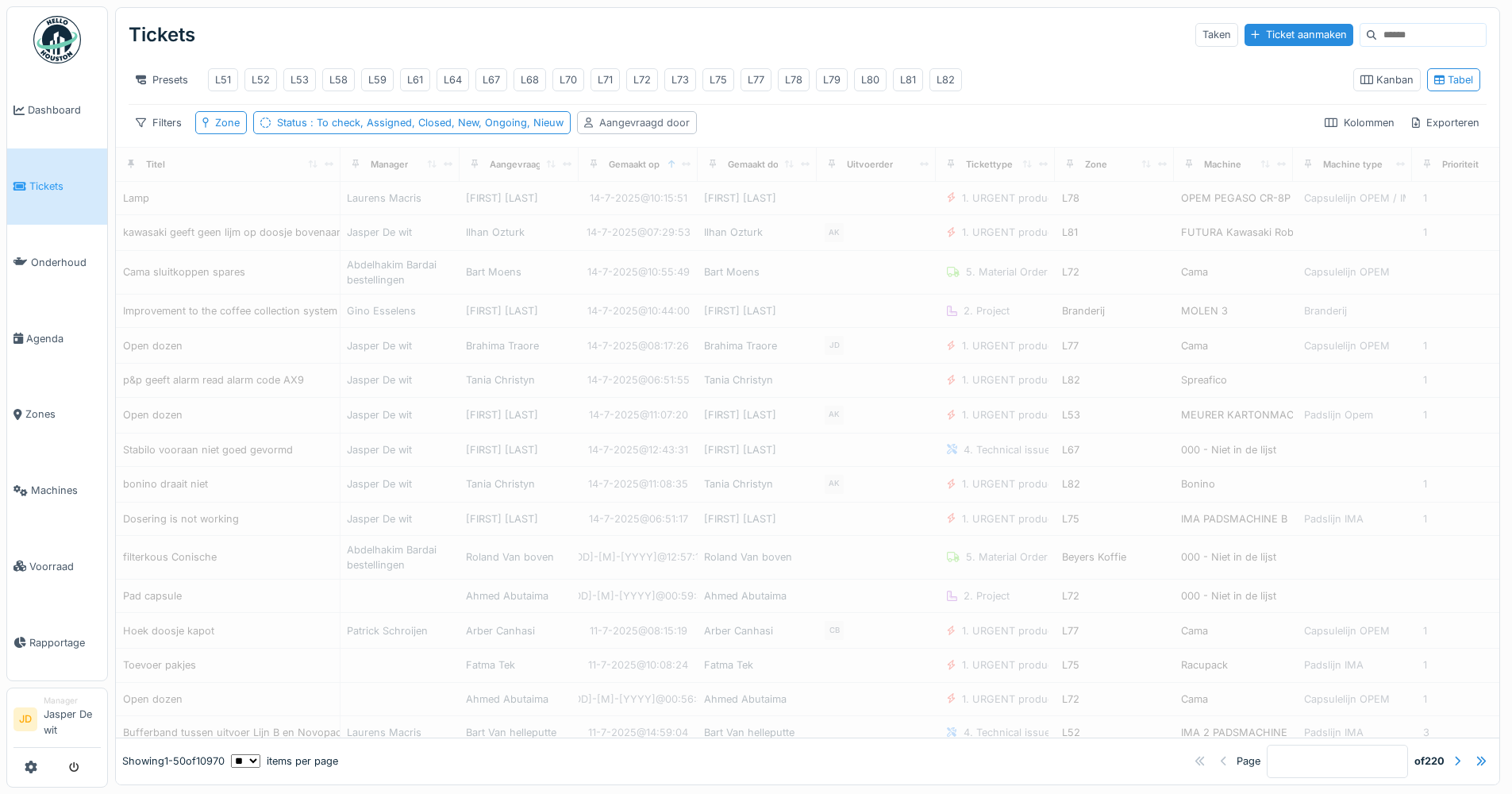 click on "Aangevraagd door" at bounding box center (644, 122) 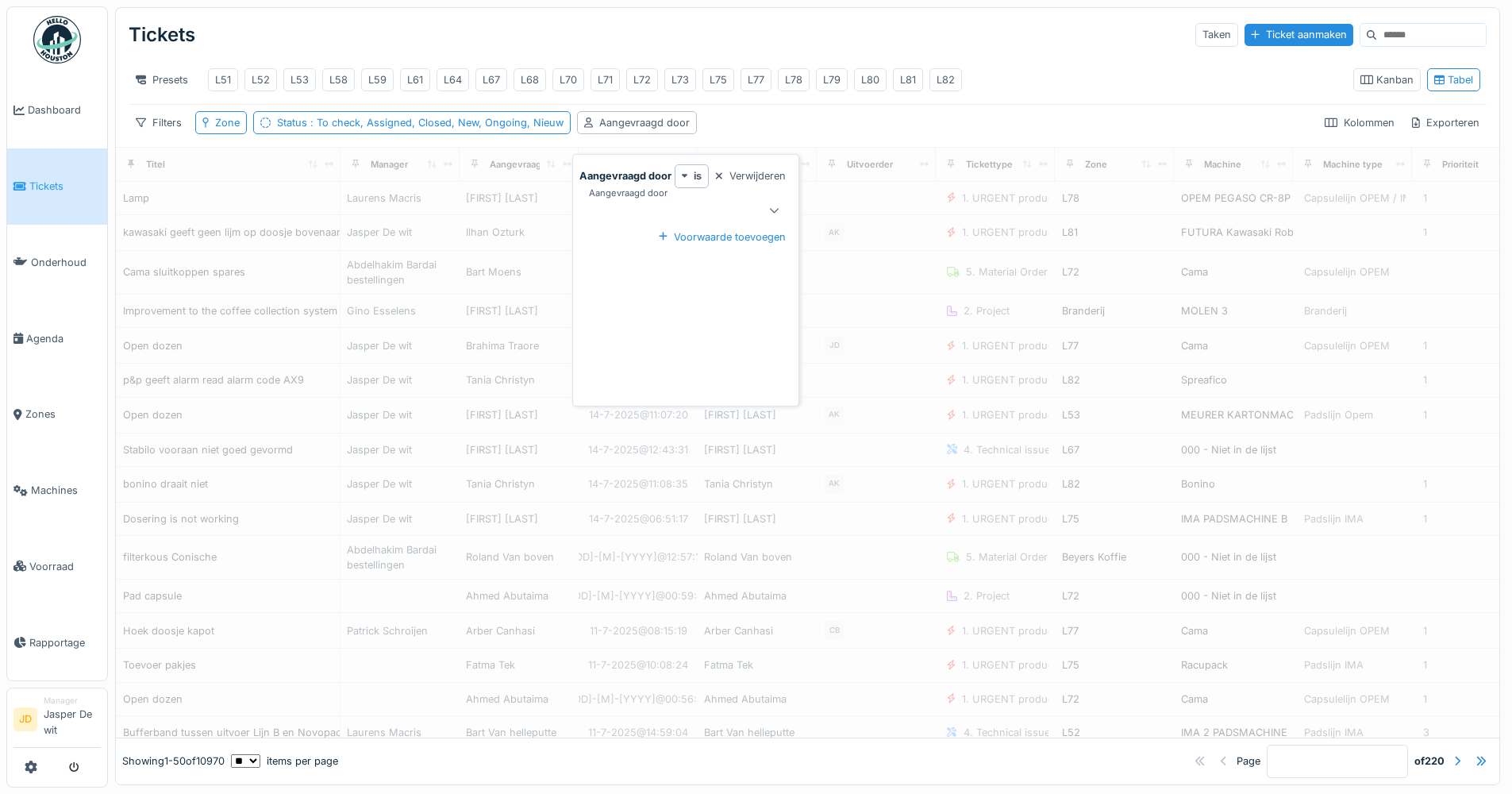 click at bounding box center [675, 210] 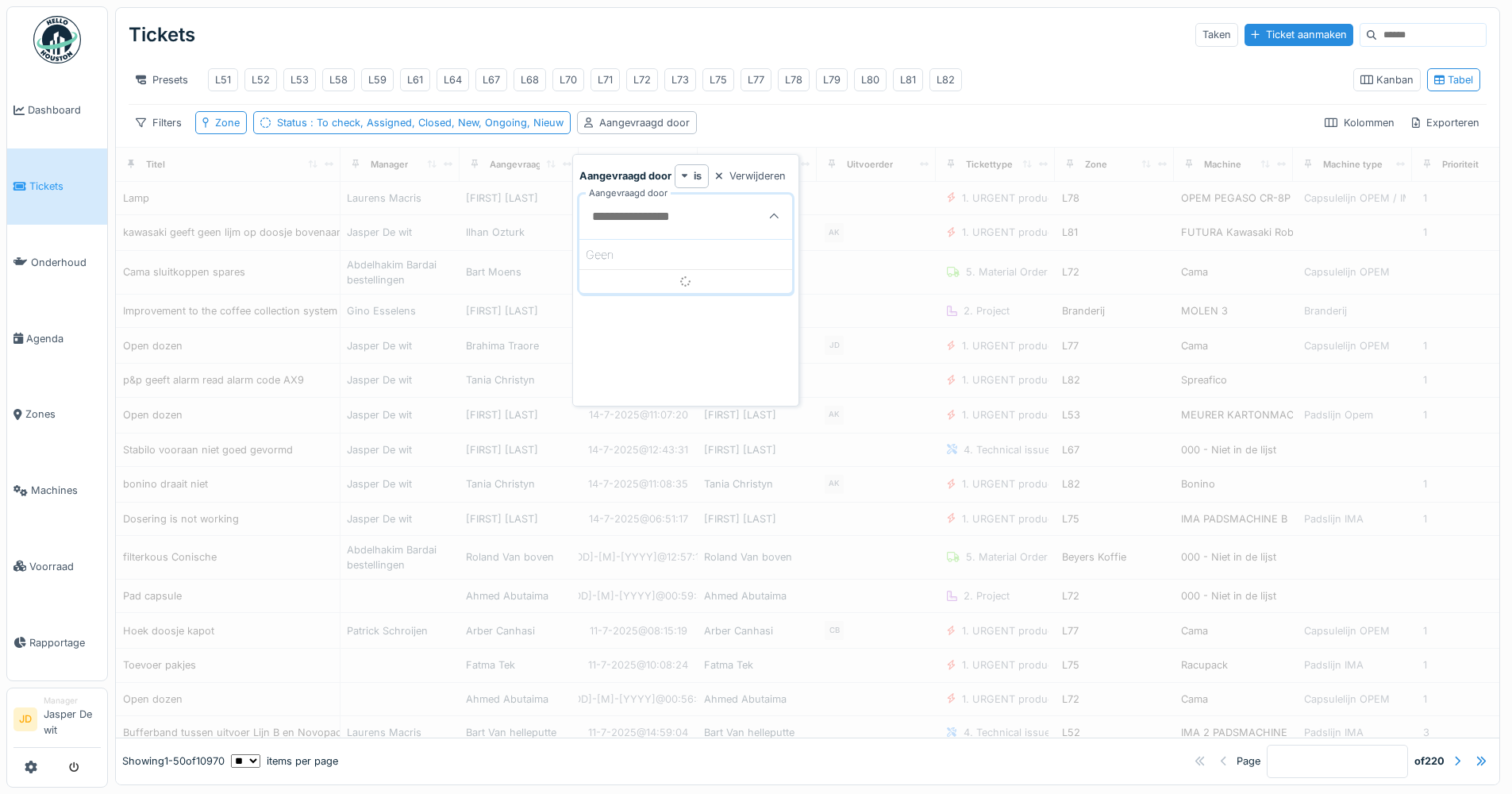 scroll, scrollTop: 0, scrollLeft: 0, axis: both 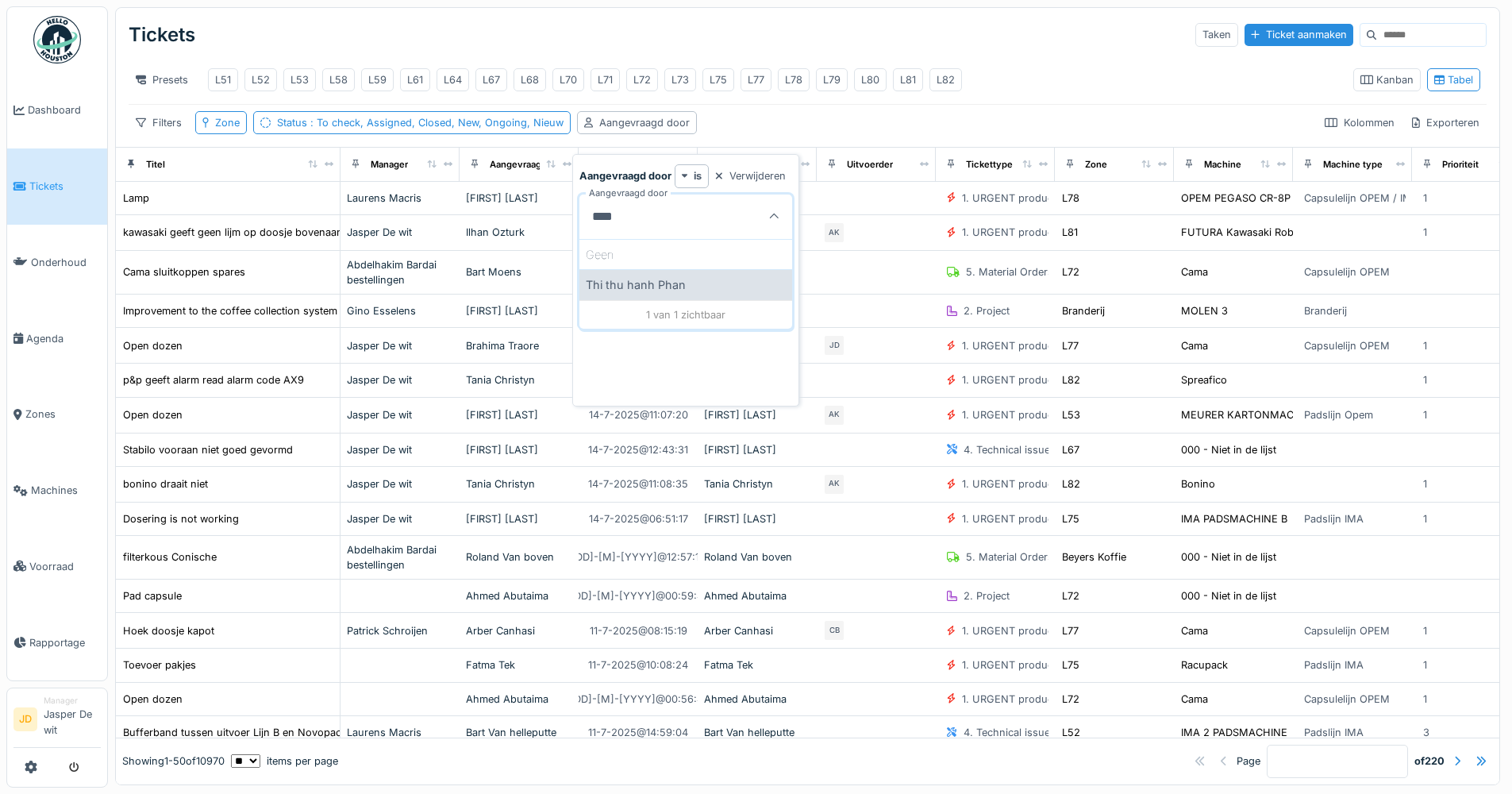 type on "****" 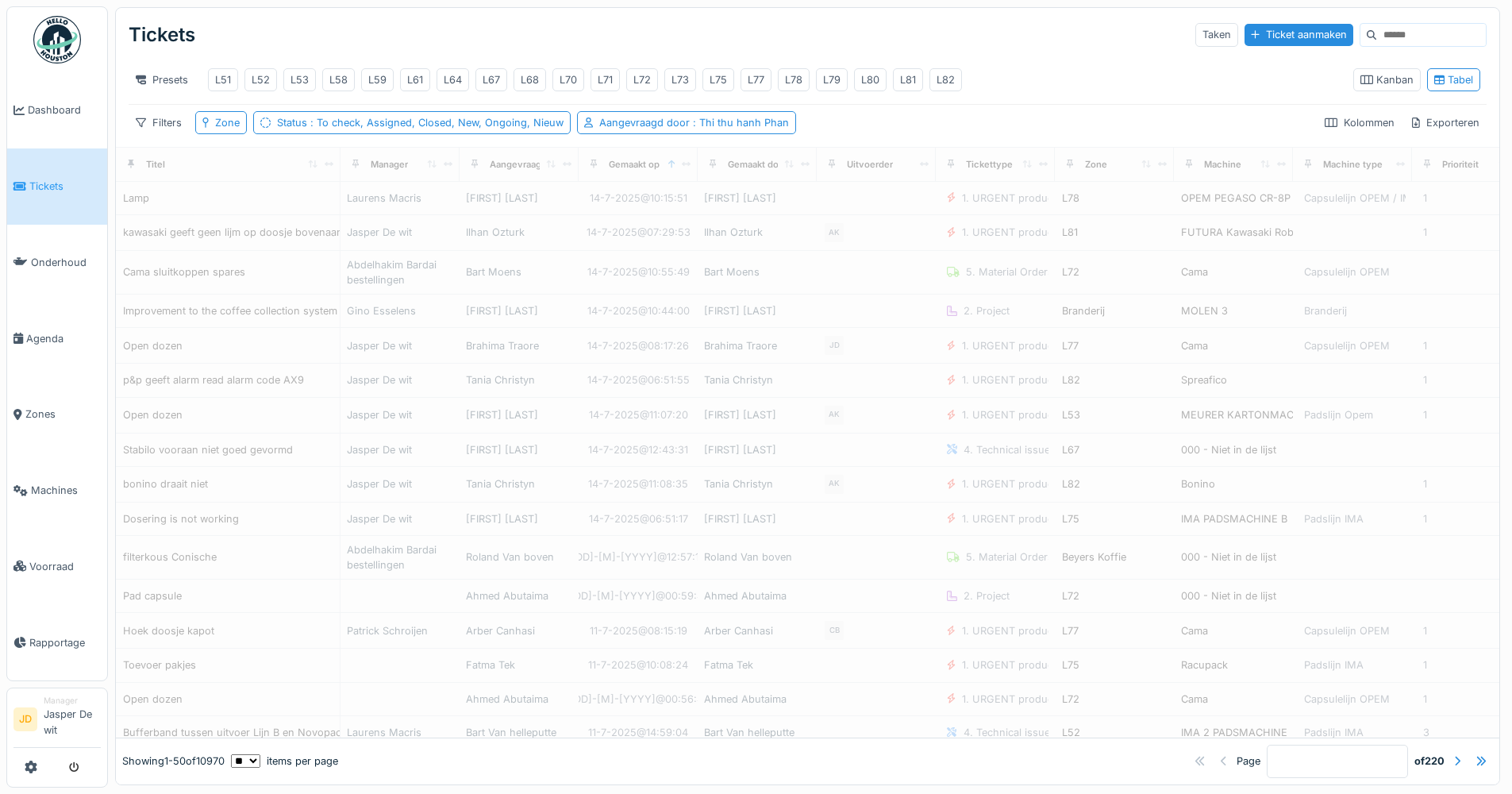 click on "Tickets Taken Ticket aanmaken" at bounding box center [807, 35] 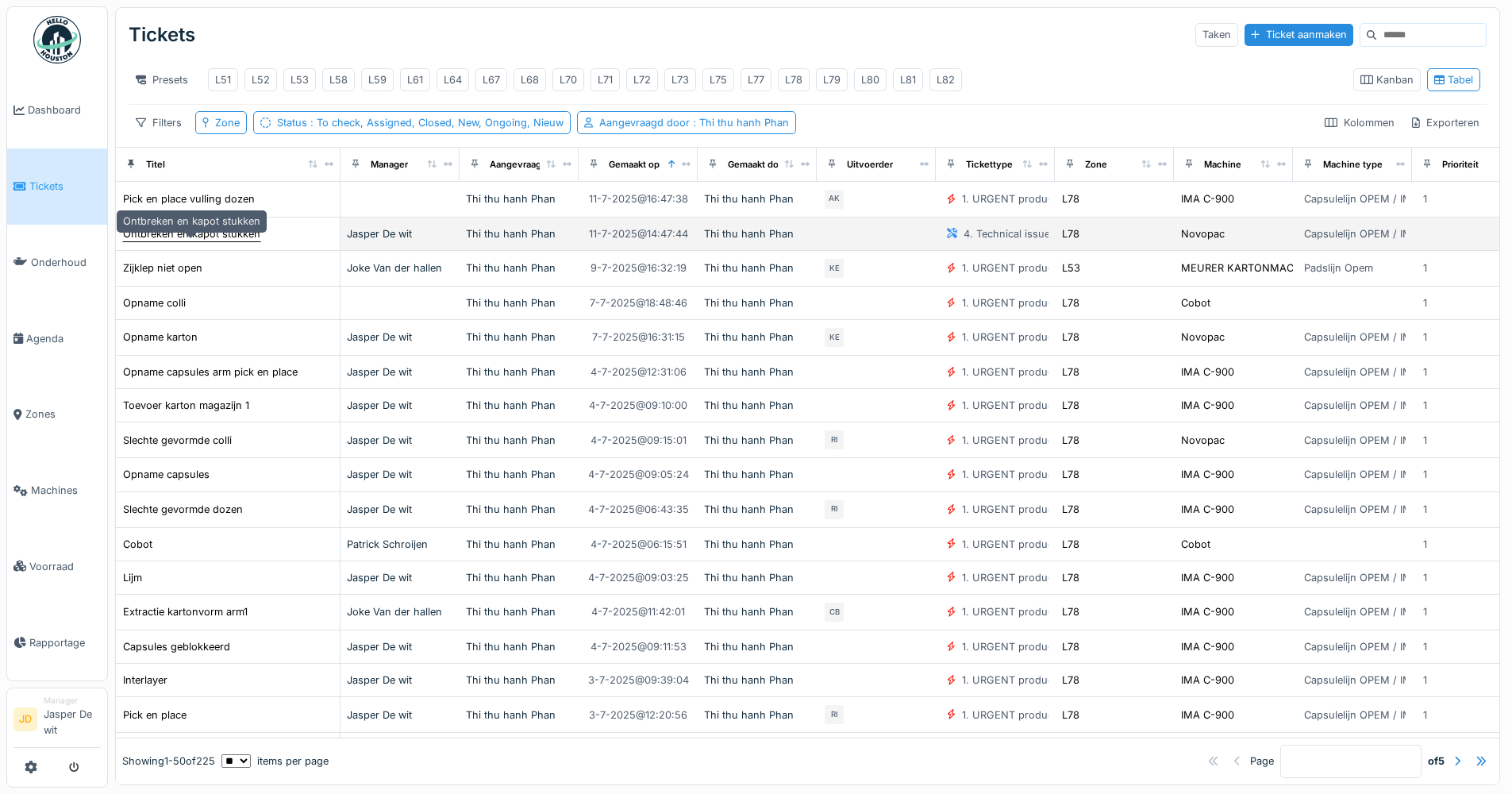 click on "Ontbreken en kapot stukken" at bounding box center [191, 233] 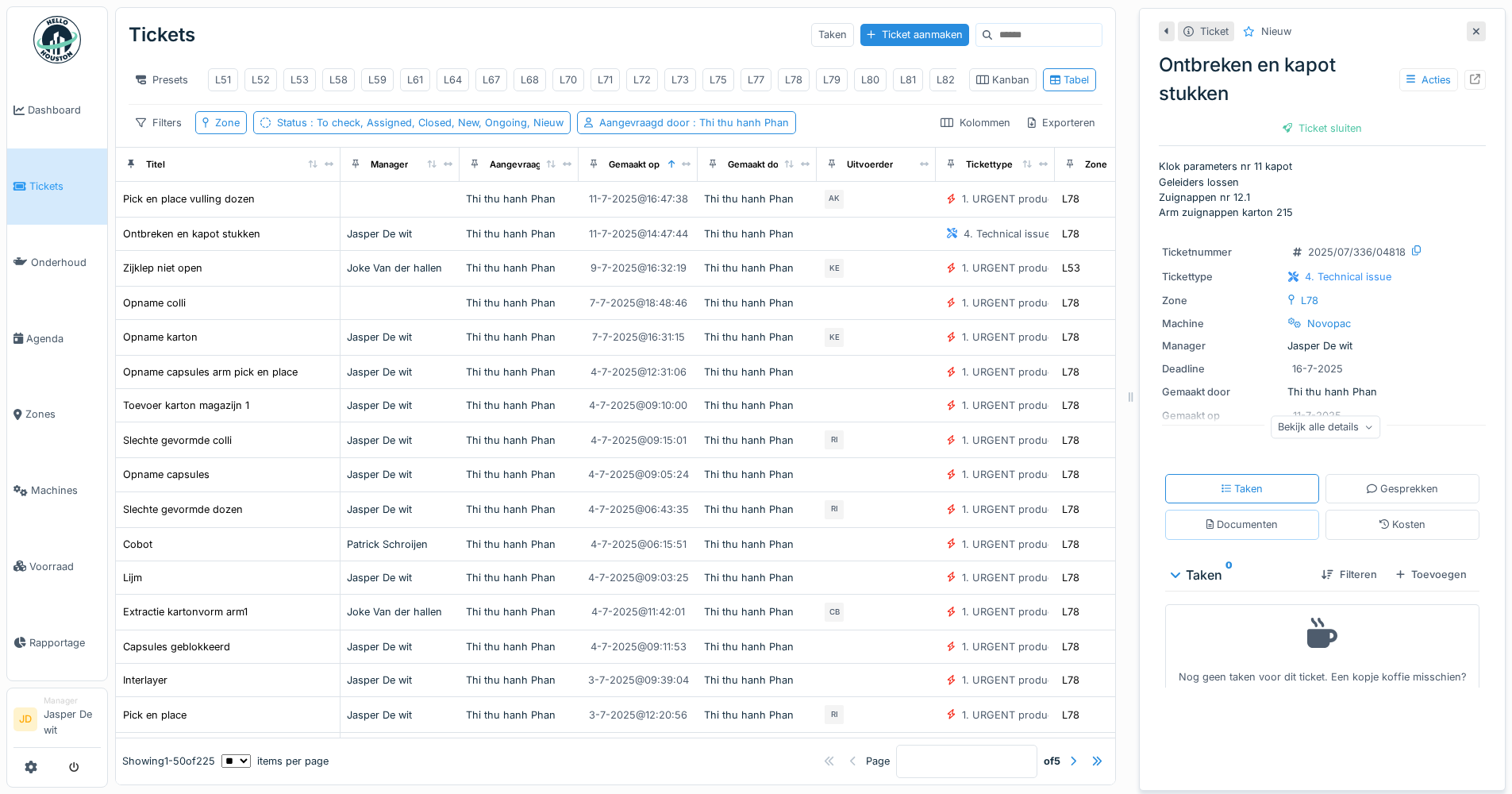 click on "Documenten" at bounding box center (1242, 524) 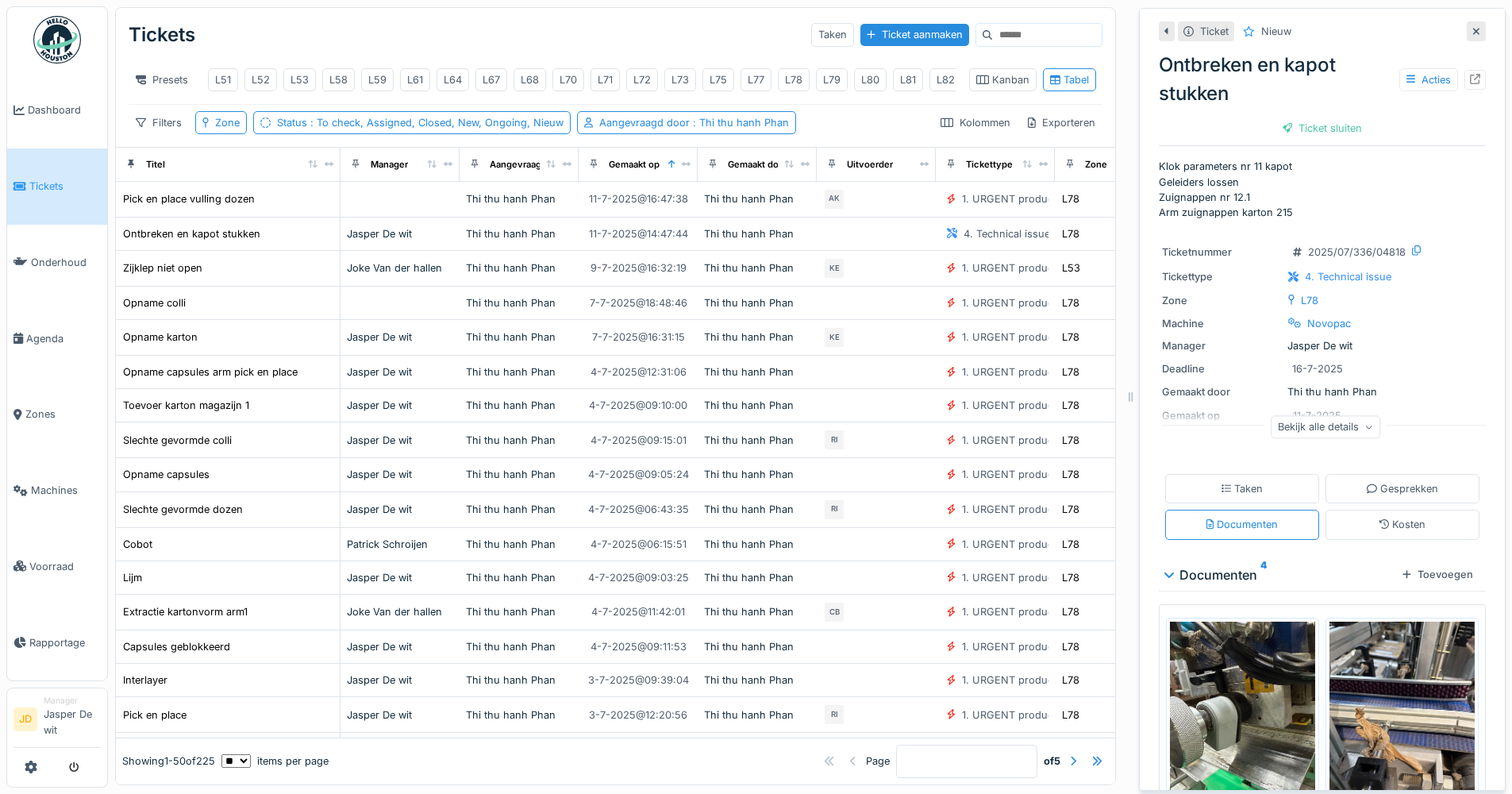 scroll, scrollTop: 12, scrollLeft: 0, axis: vertical 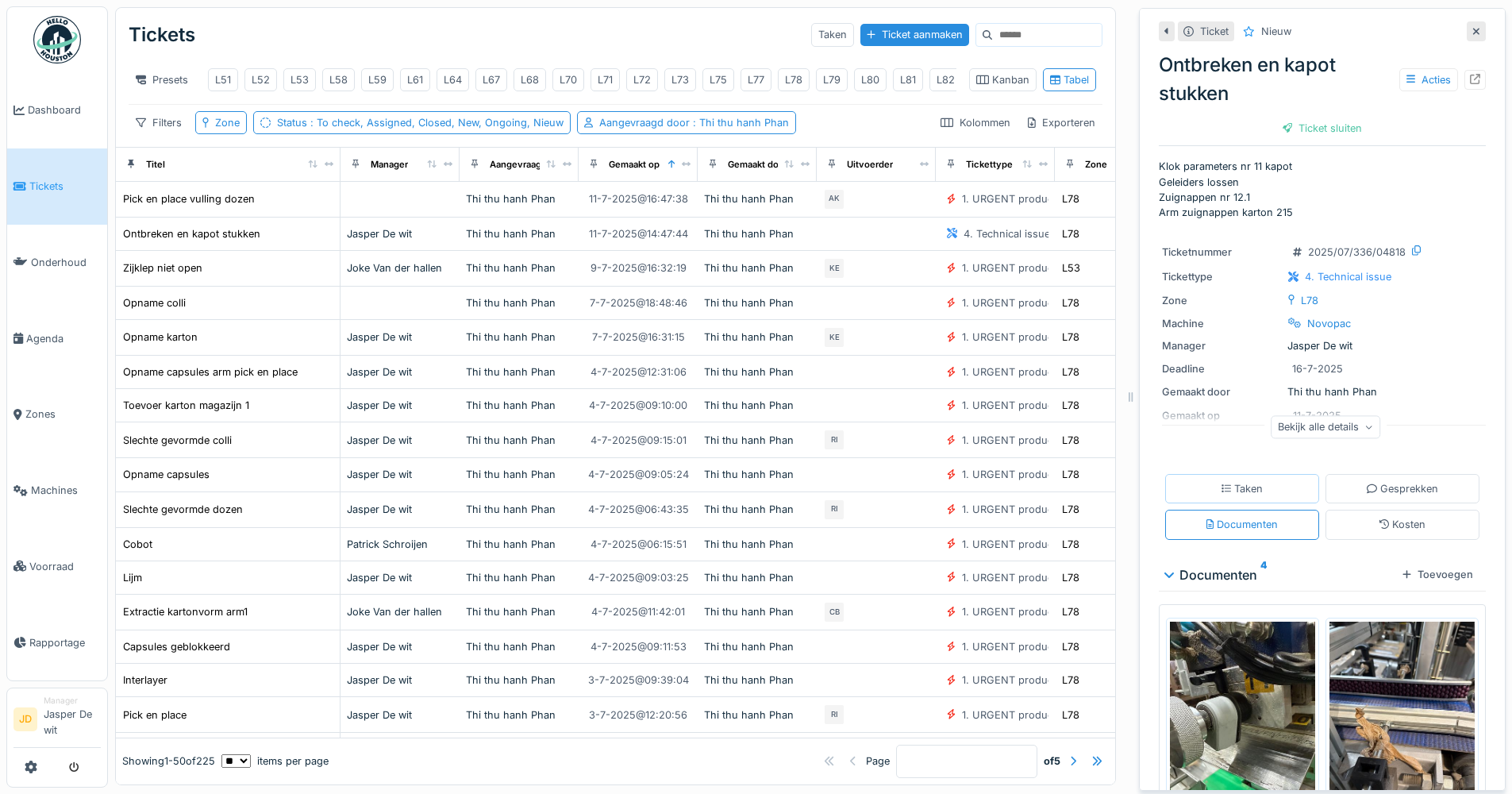 click on "Taken" at bounding box center (1242, 488) 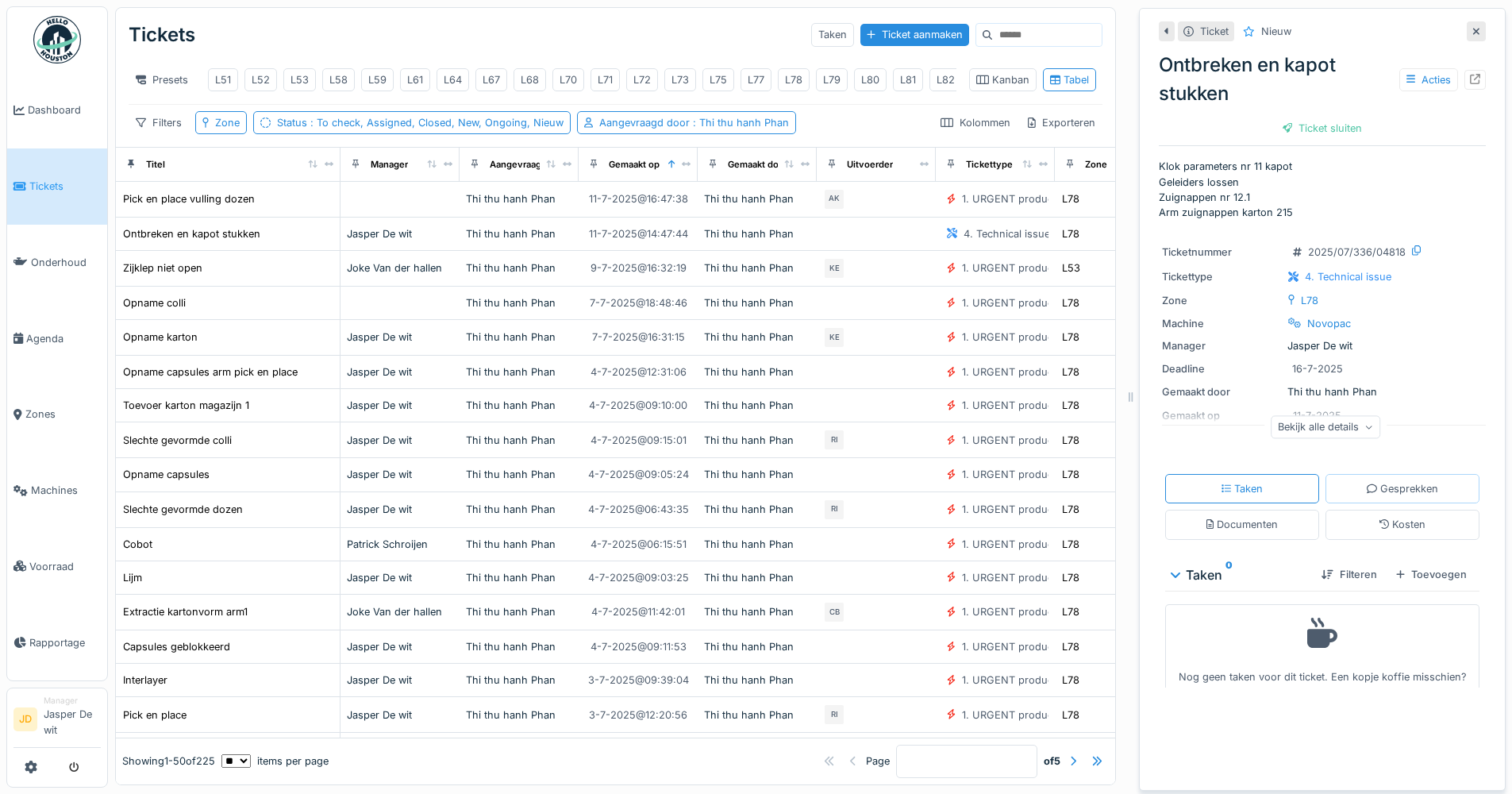 click 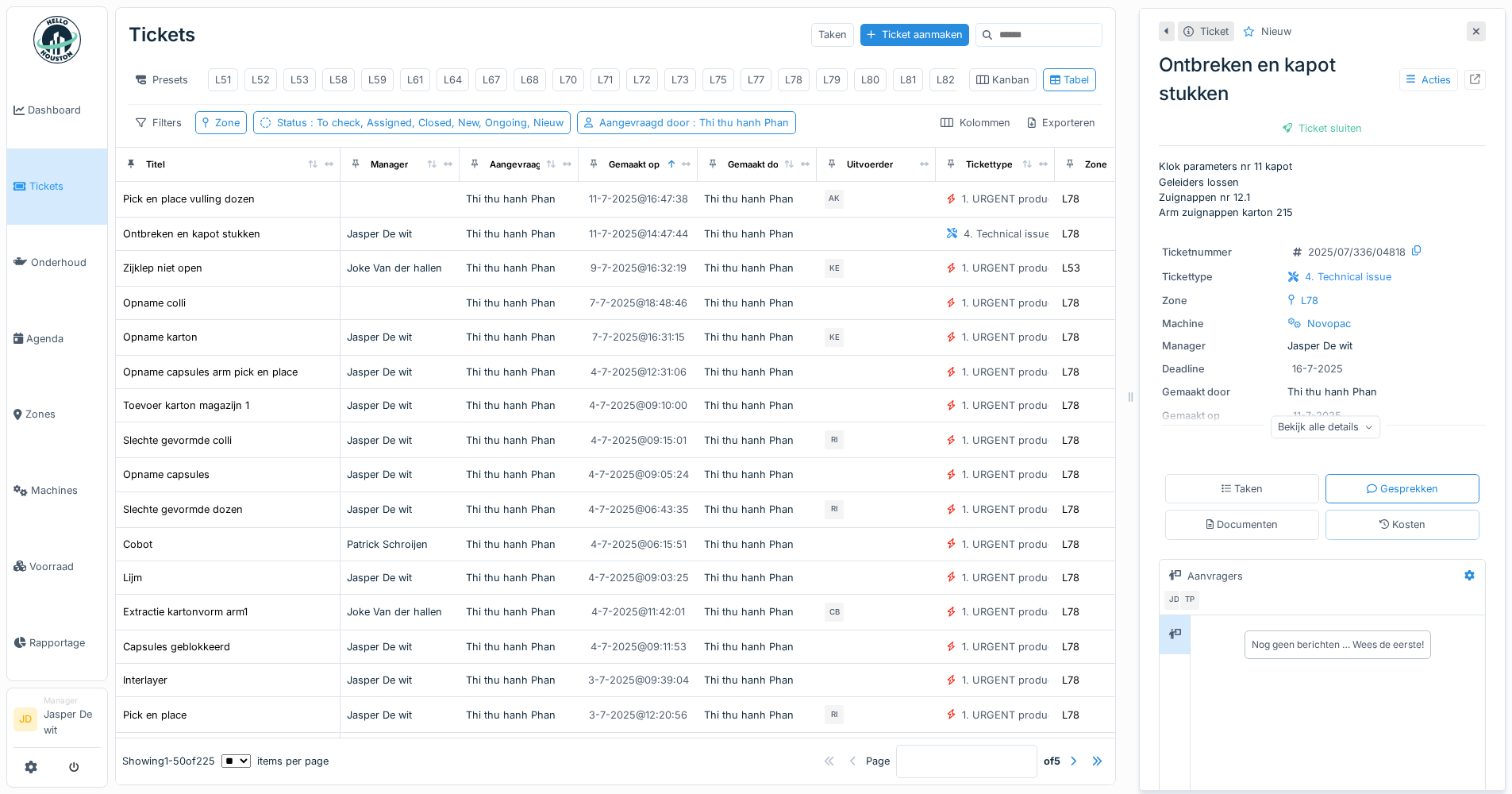 click on "Kosten" at bounding box center [1402, 524] 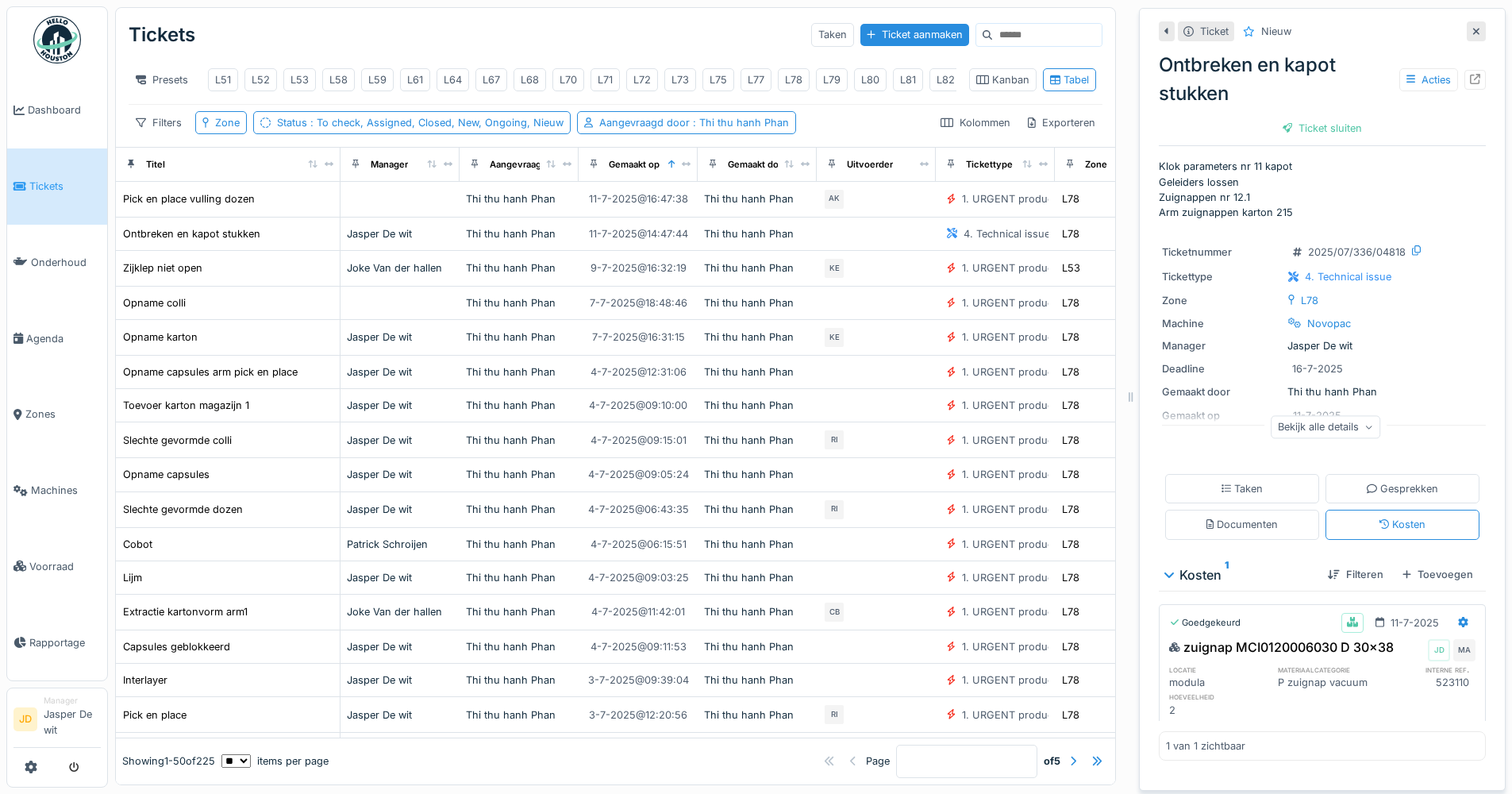 scroll, scrollTop: 1, scrollLeft: 0, axis: vertical 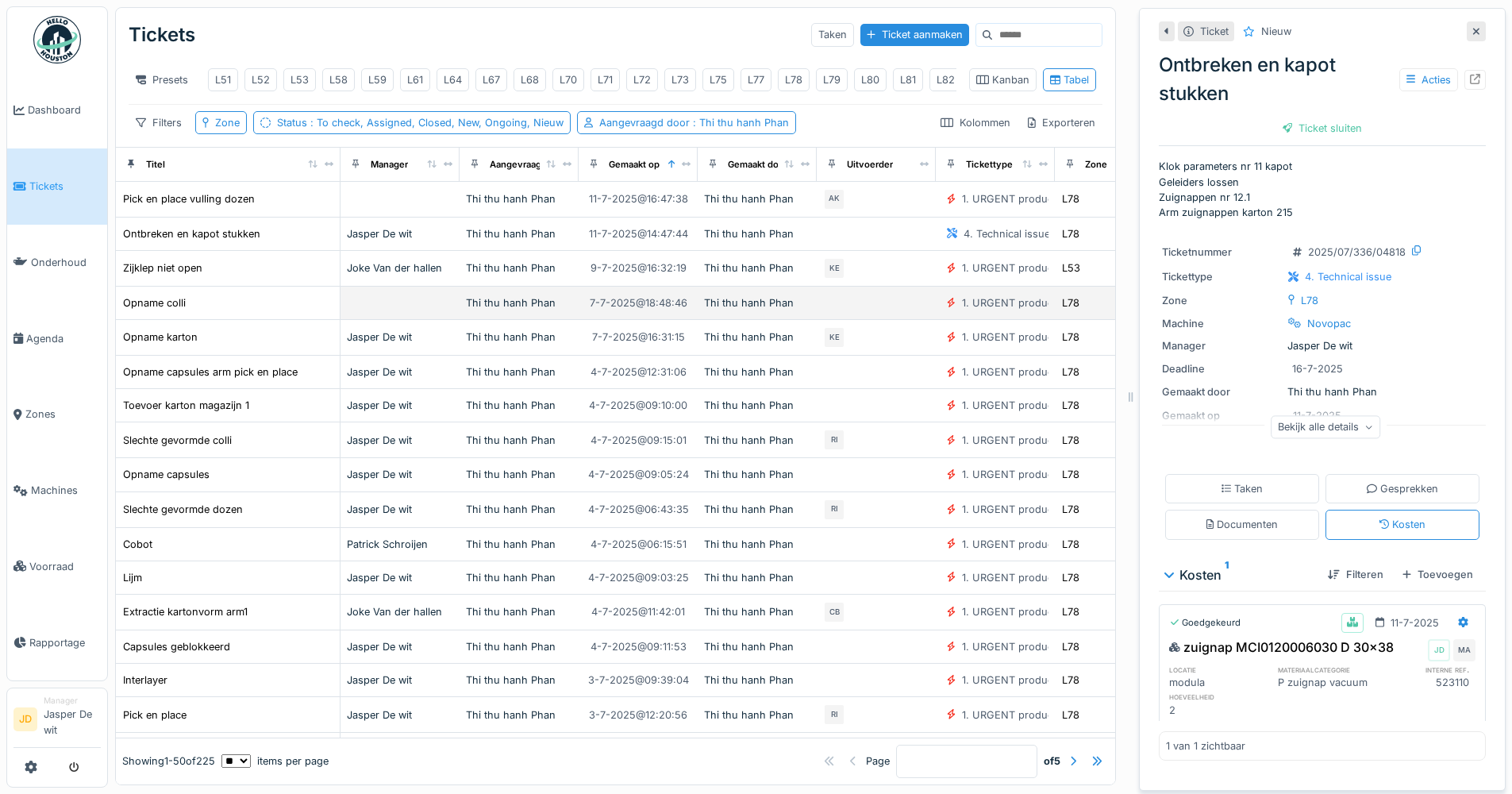 click on "Opname colli" at bounding box center (228, 303) 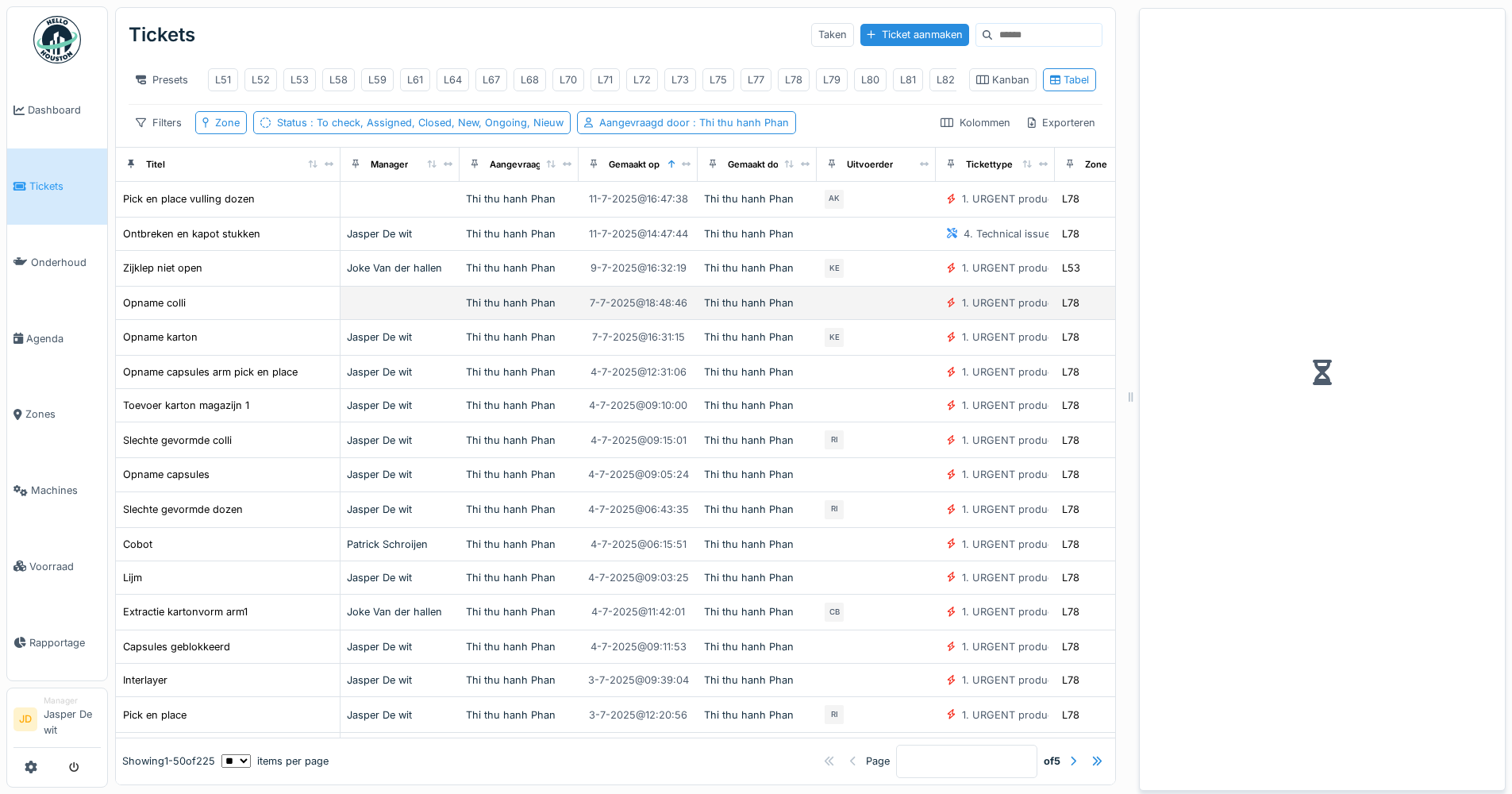 scroll, scrollTop: 0, scrollLeft: 0, axis: both 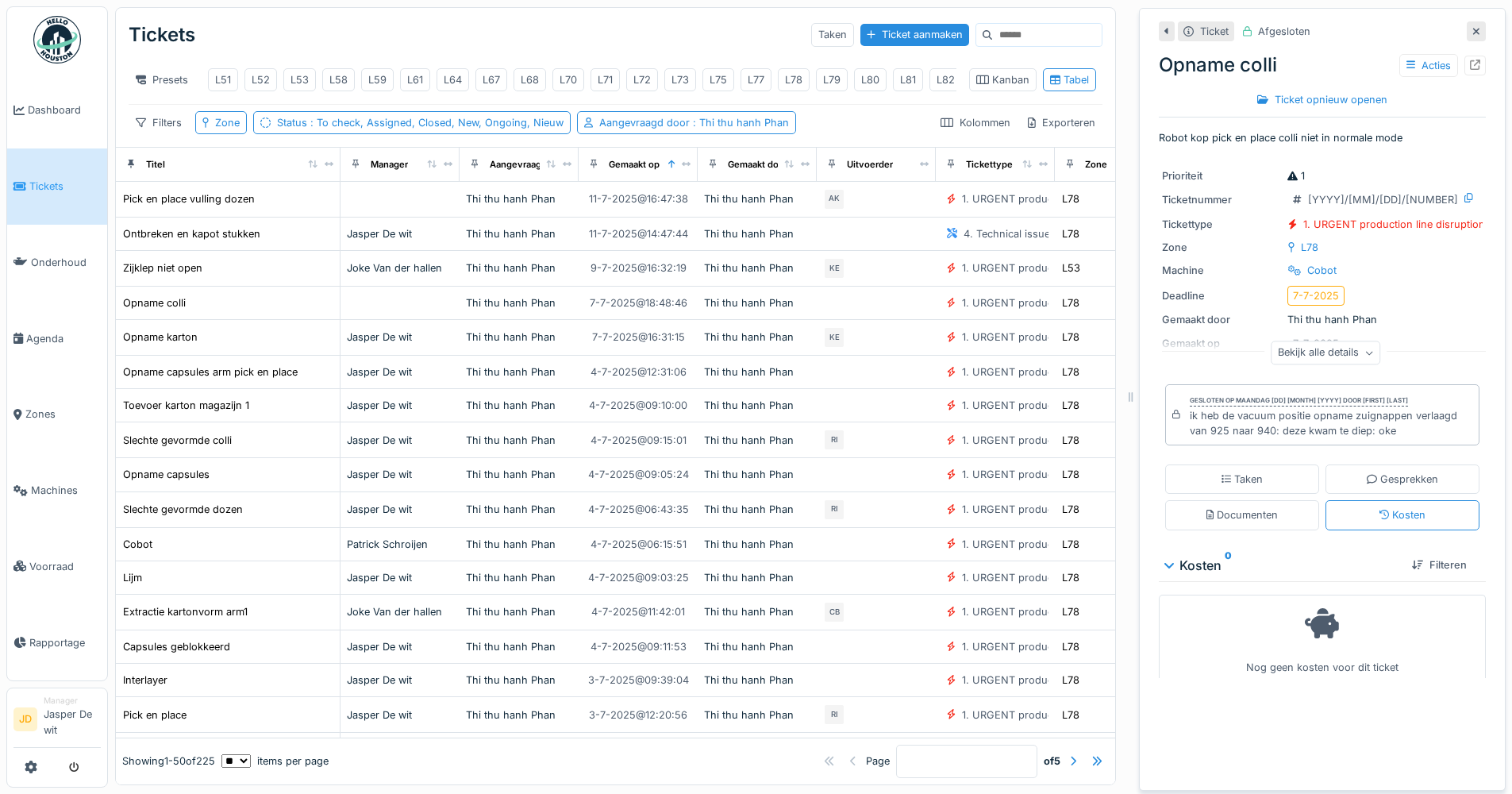 click at bounding box center (1476, 31) 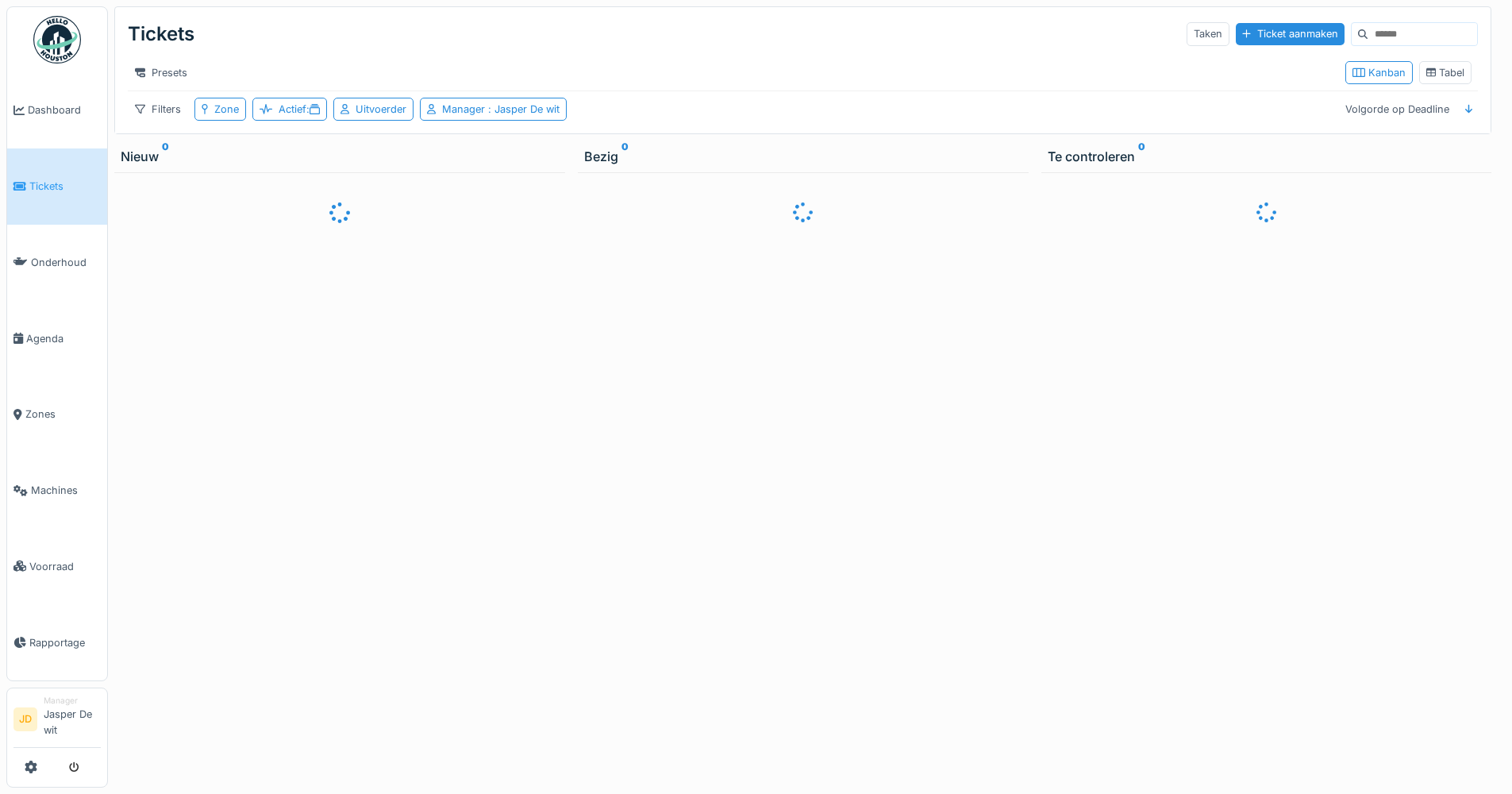 scroll, scrollTop: 10, scrollLeft: 0, axis: vertical 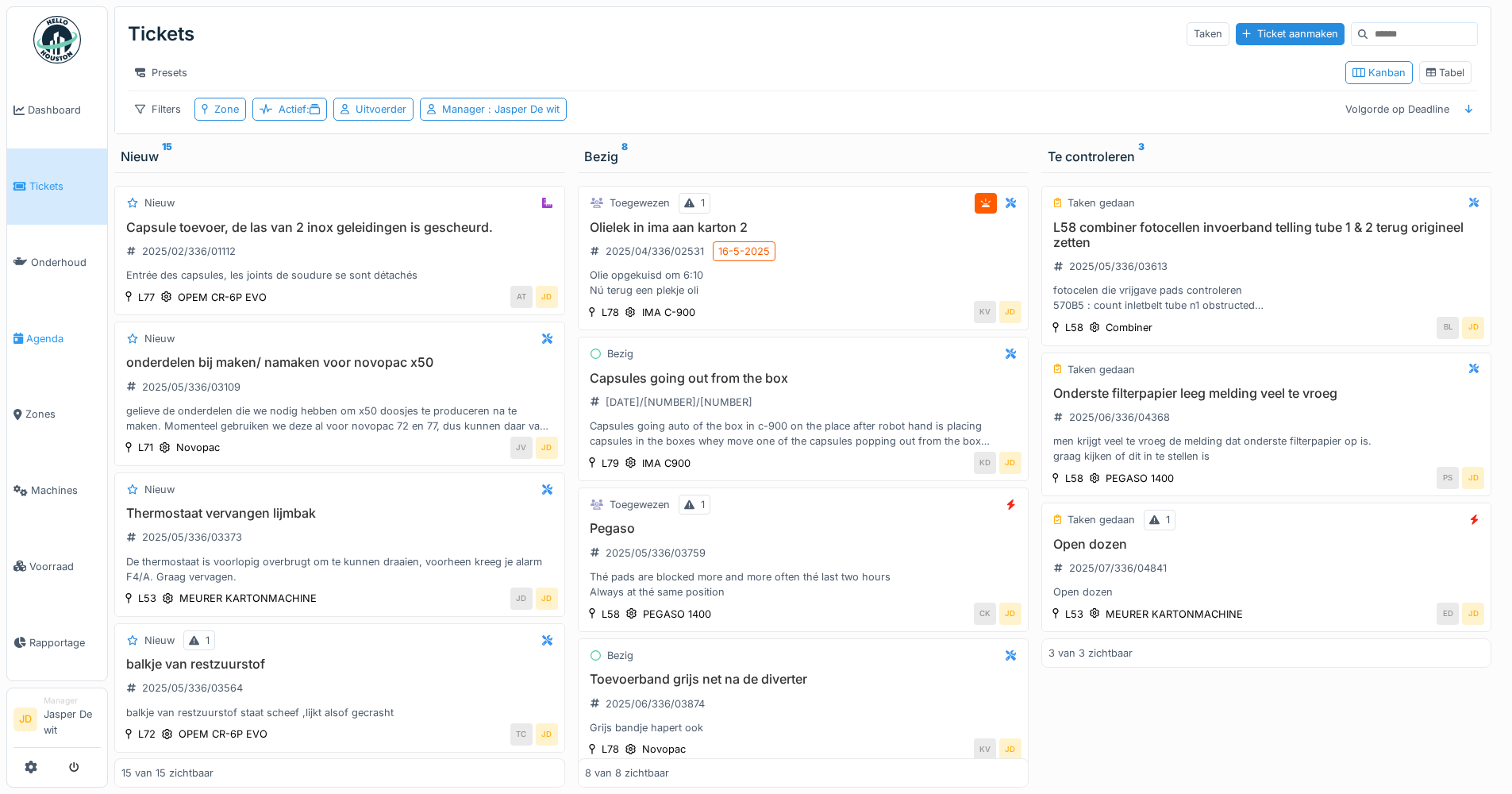 click on "Agenda" at bounding box center [57, 338] 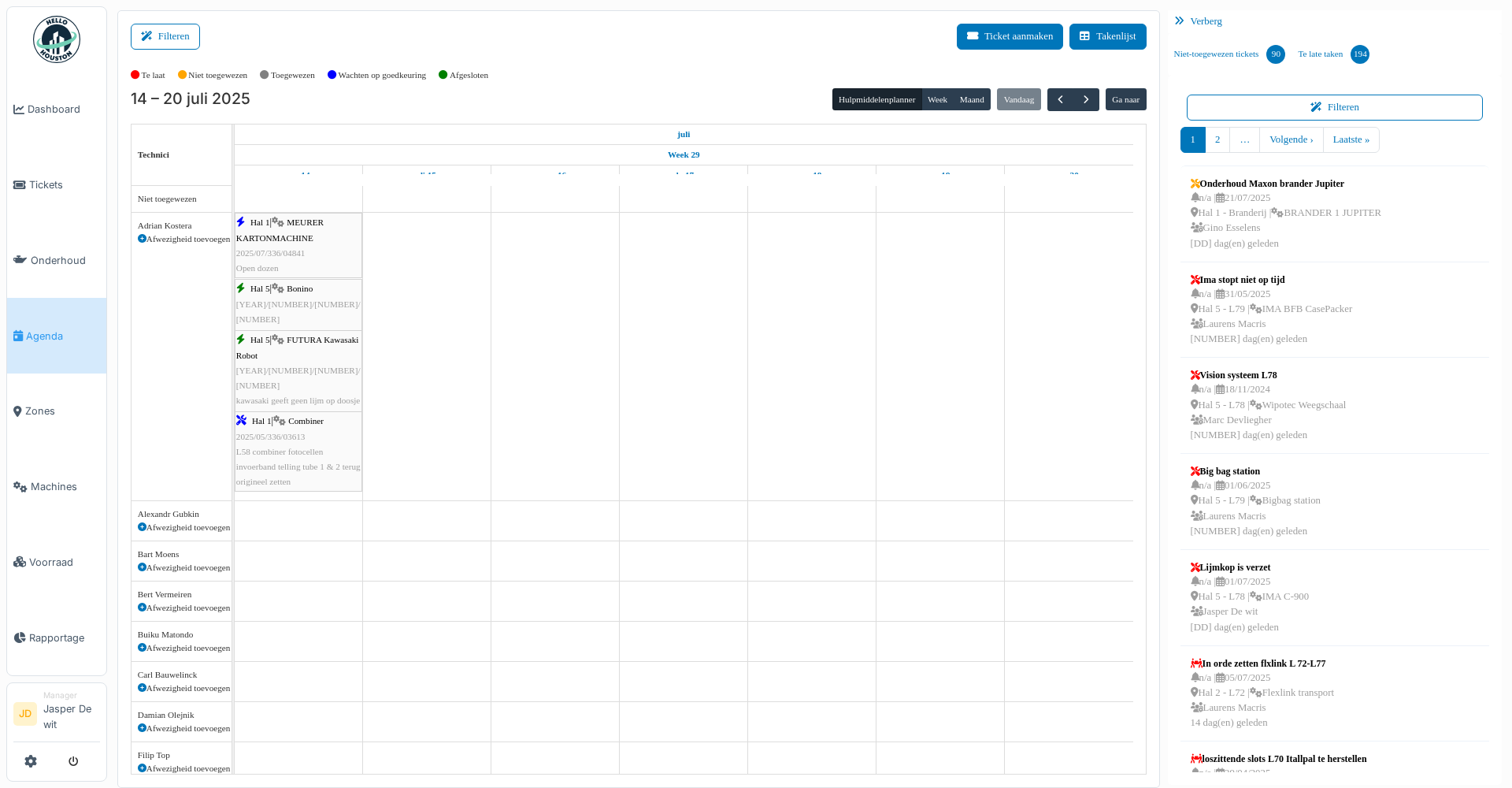 scroll, scrollTop: 0, scrollLeft: 0, axis: both 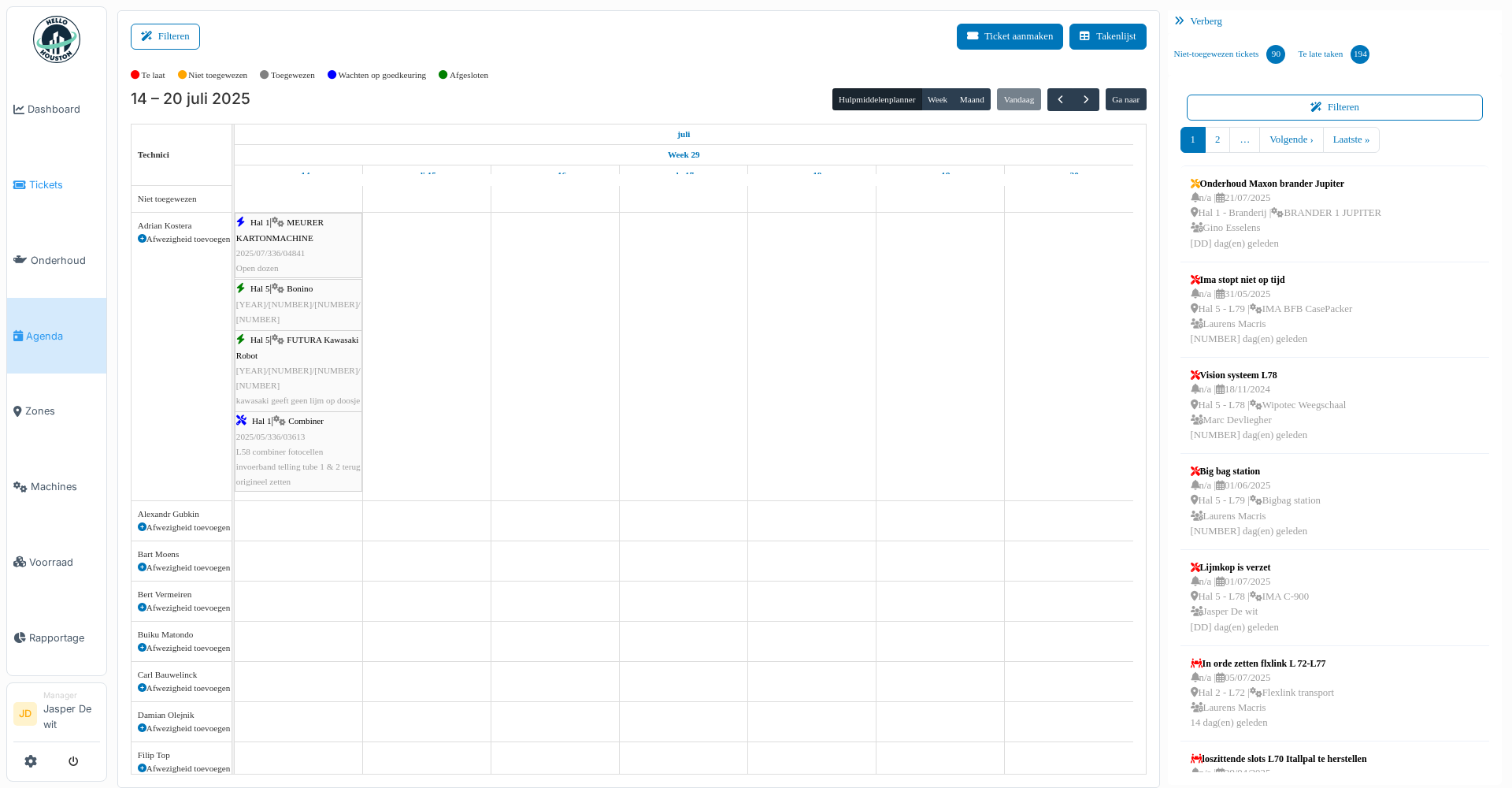 click on "Tickets" at bounding box center [57, 185] 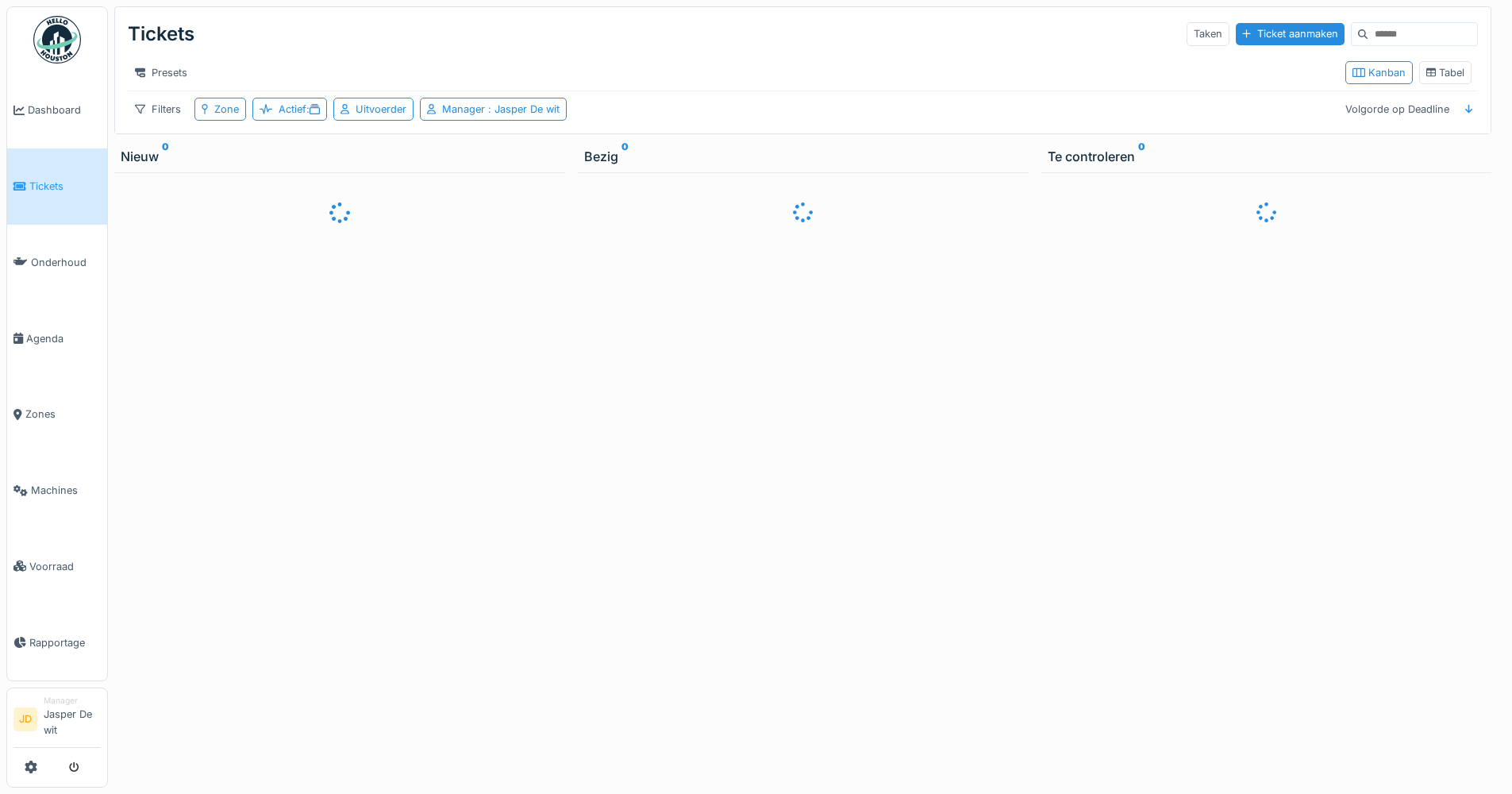 scroll, scrollTop: 0, scrollLeft: 0, axis: both 